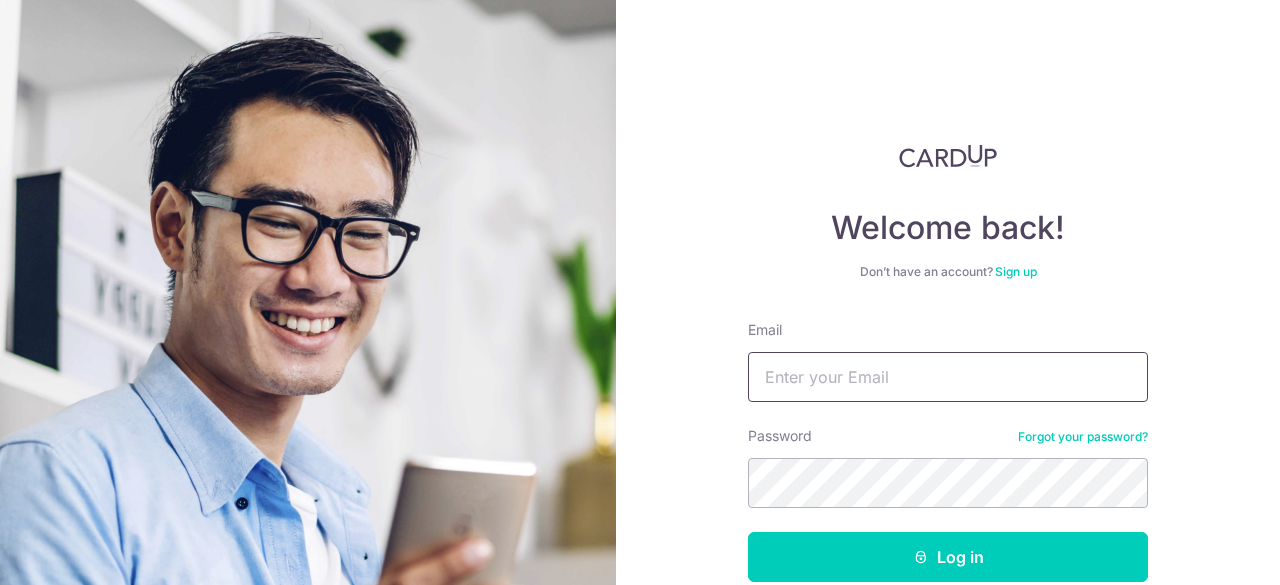 scroll, scrollTop: 0, scrollLeft: 0, axis: both 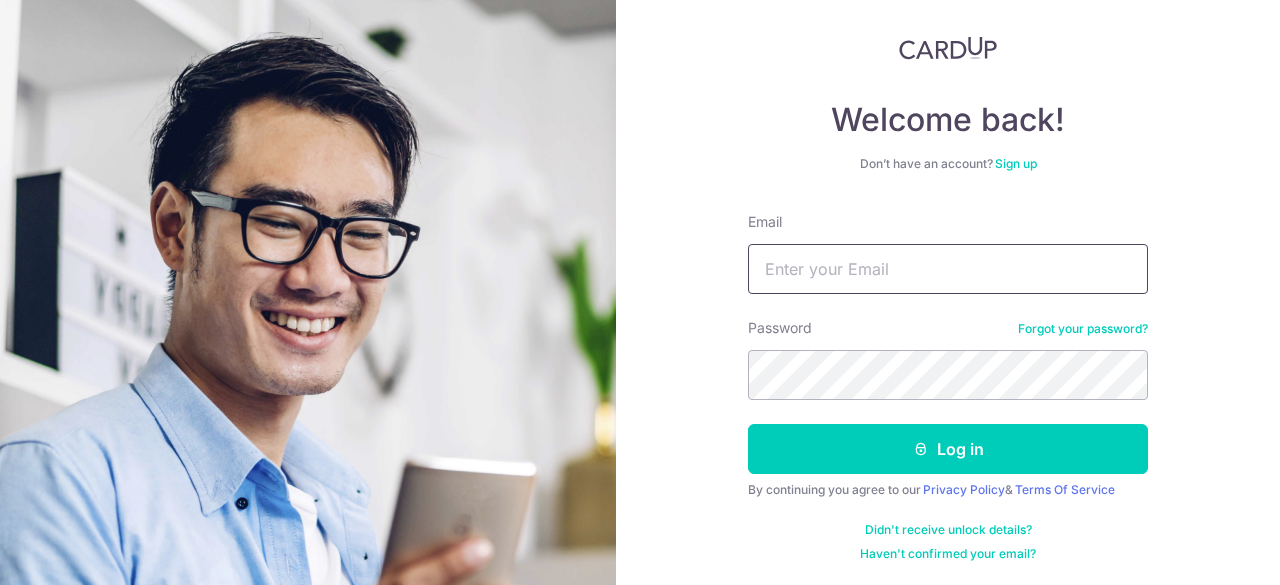 type on "ban79lee@gmail.com" 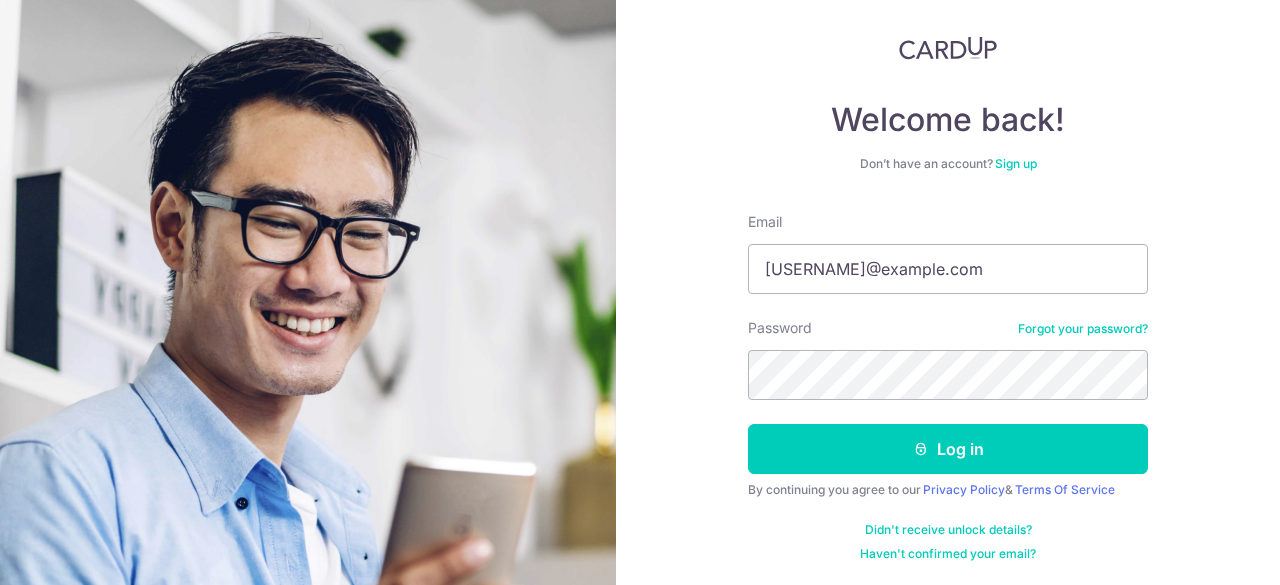 click on "Sign up" at bounding box center (1016, 163) 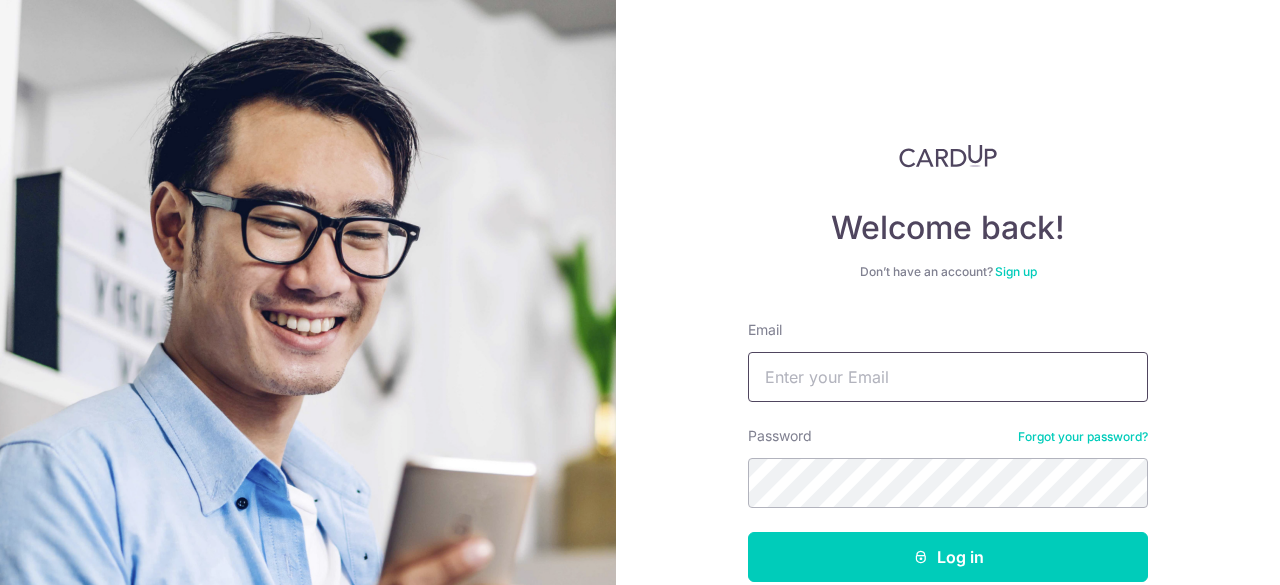 type on "[EMAIL]" 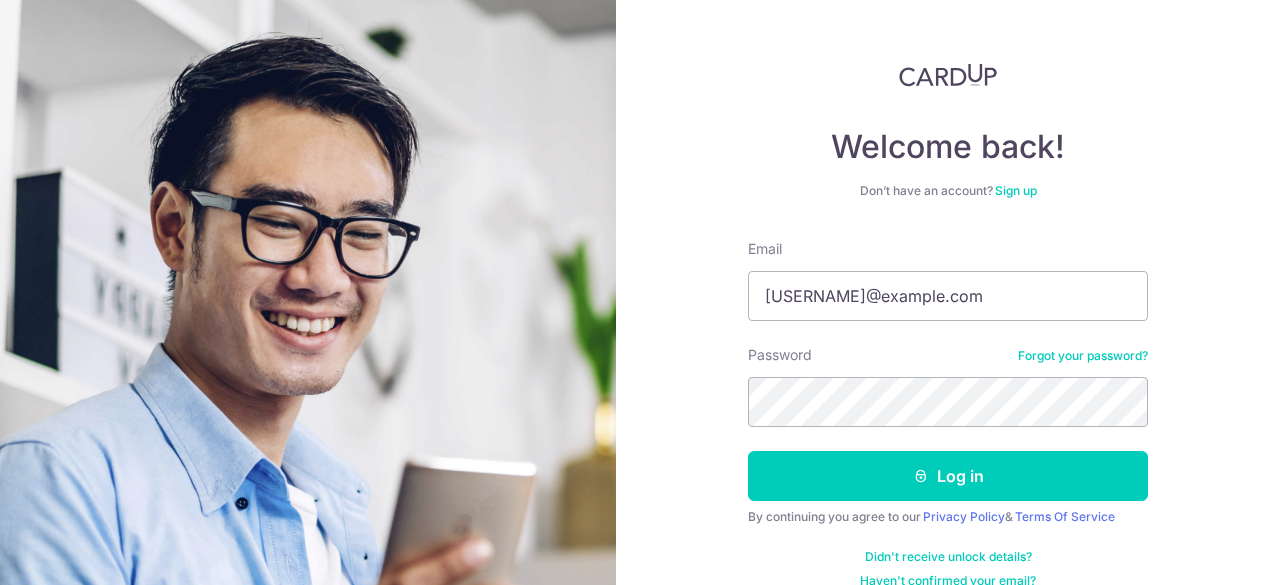 scroll, scrollTop: 100, scrollLeft: 0, axis: vertical 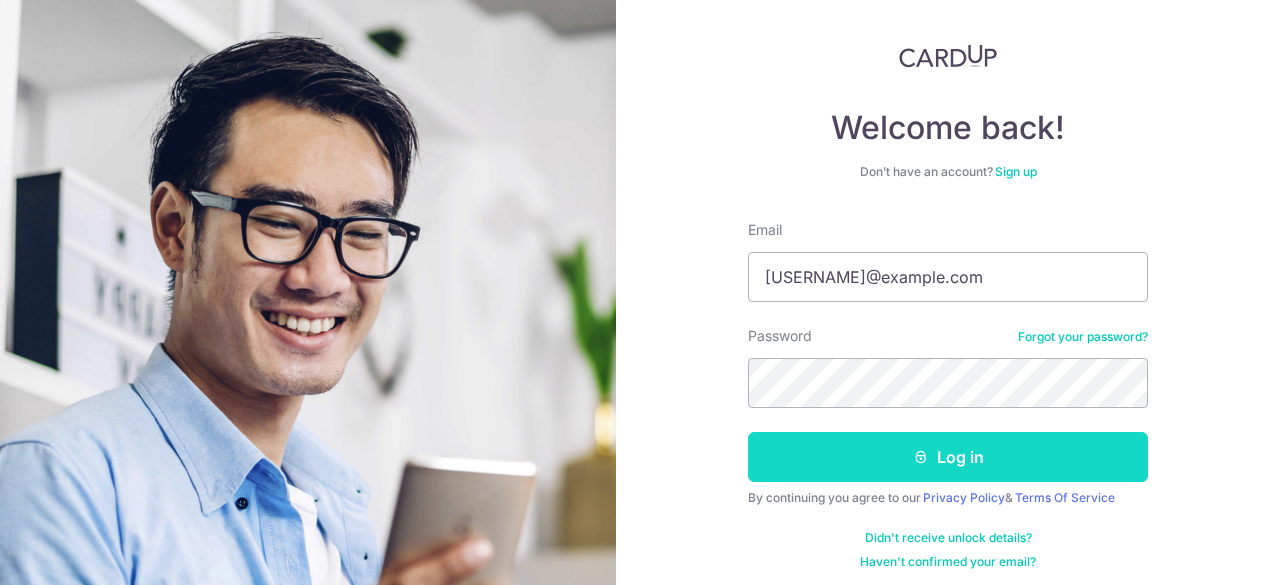 click on "Log in" at bounding box center (948, 457) 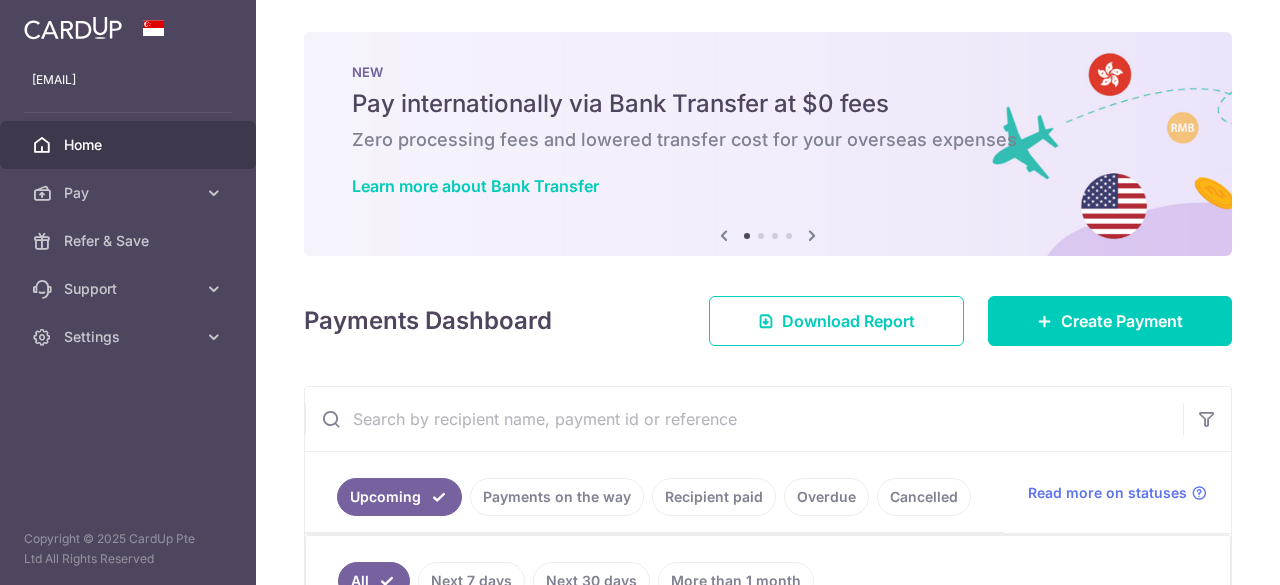 scroll, scrollTop: 0, scrollLeft: 0, axis: both 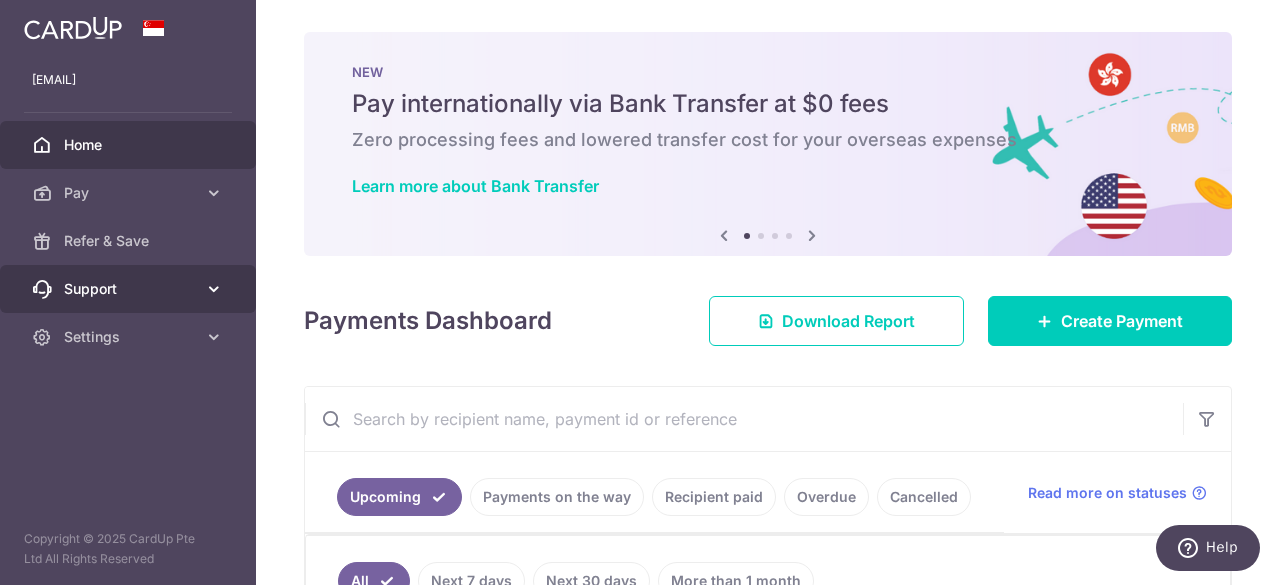 click on "Support" at bounding box center (130, 289) 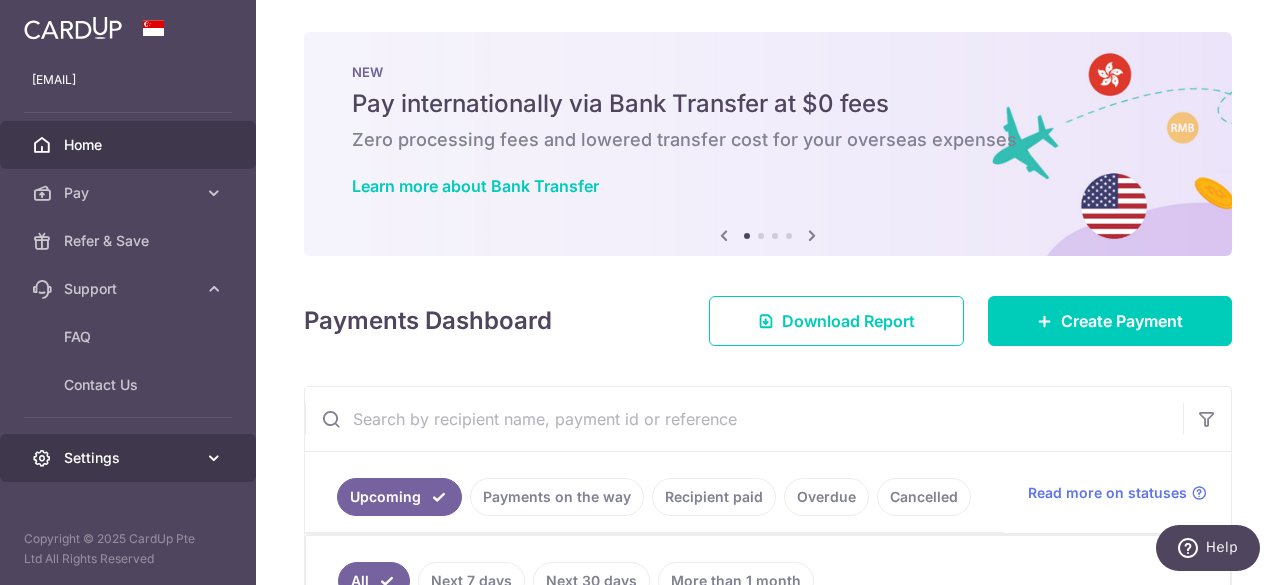click on "Settings" at bounding box center [130, 458] 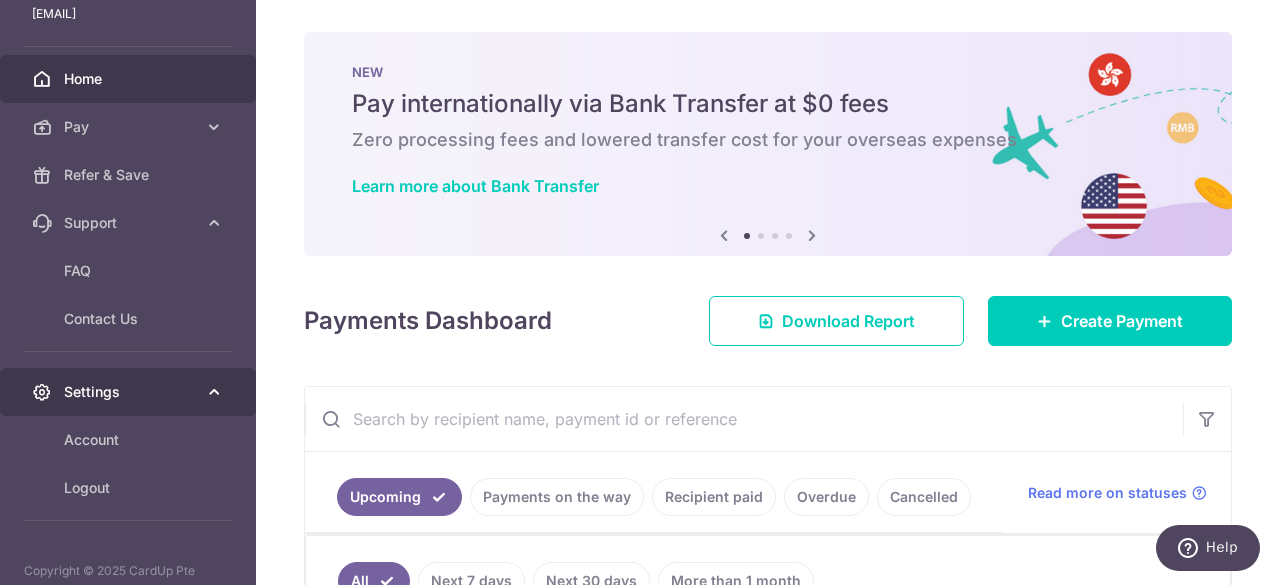 scroll, scrollTop: 96, scrollLeft: 0, axis: vertical 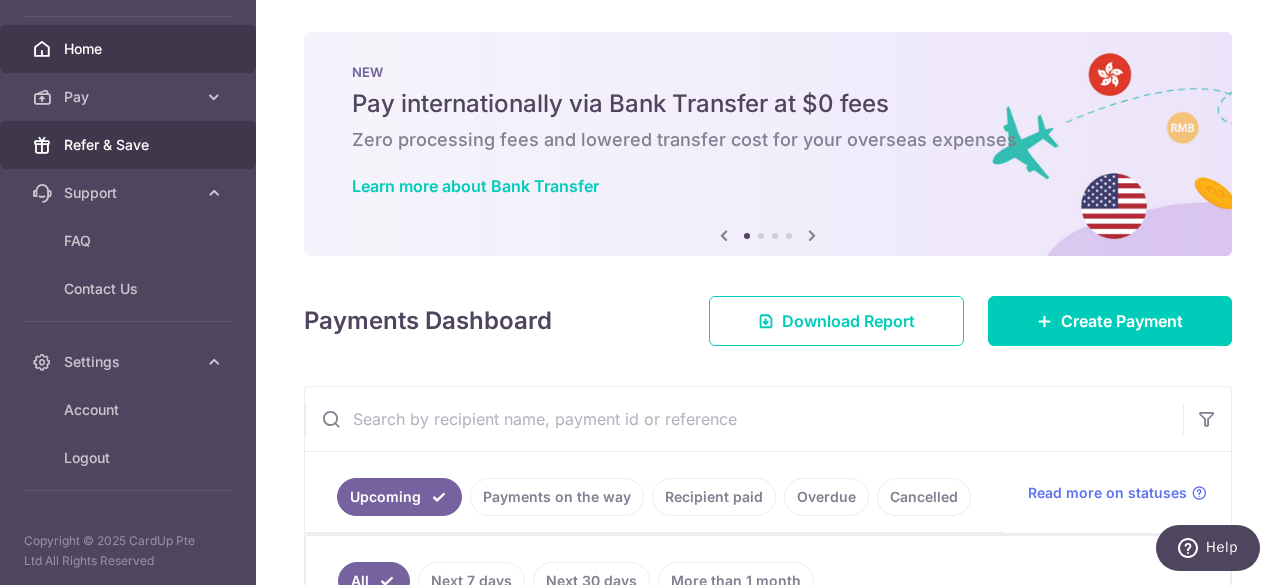 click on "Refer & Save" at bounding box center [130, 145] 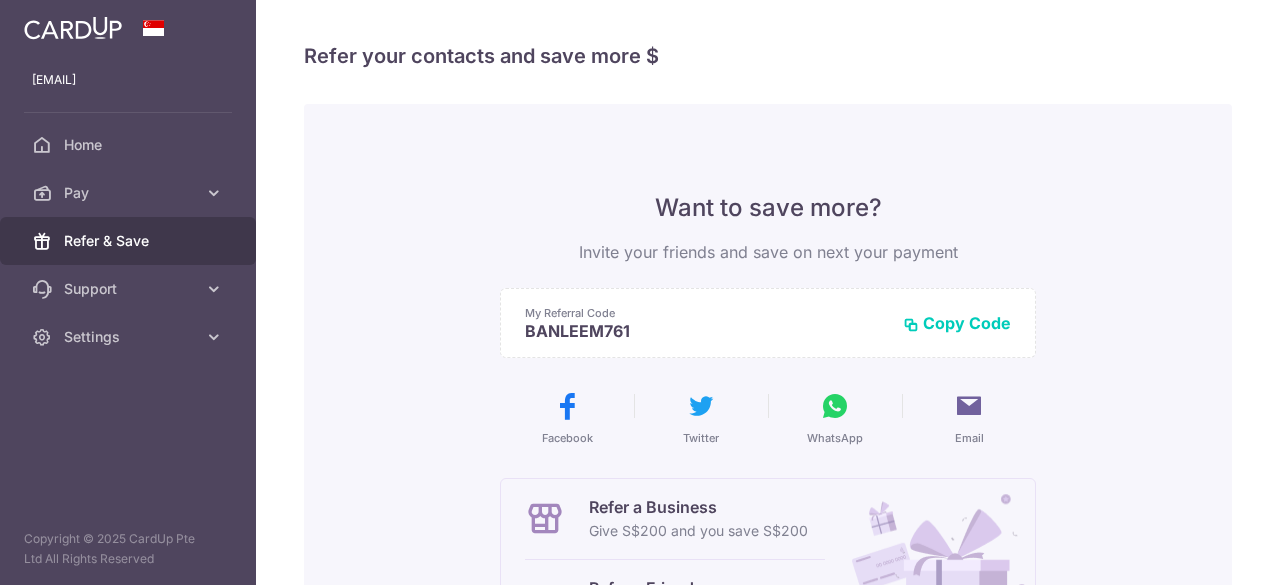 scroll, scrollTop: 0, scrollLeft: 0, axis: both 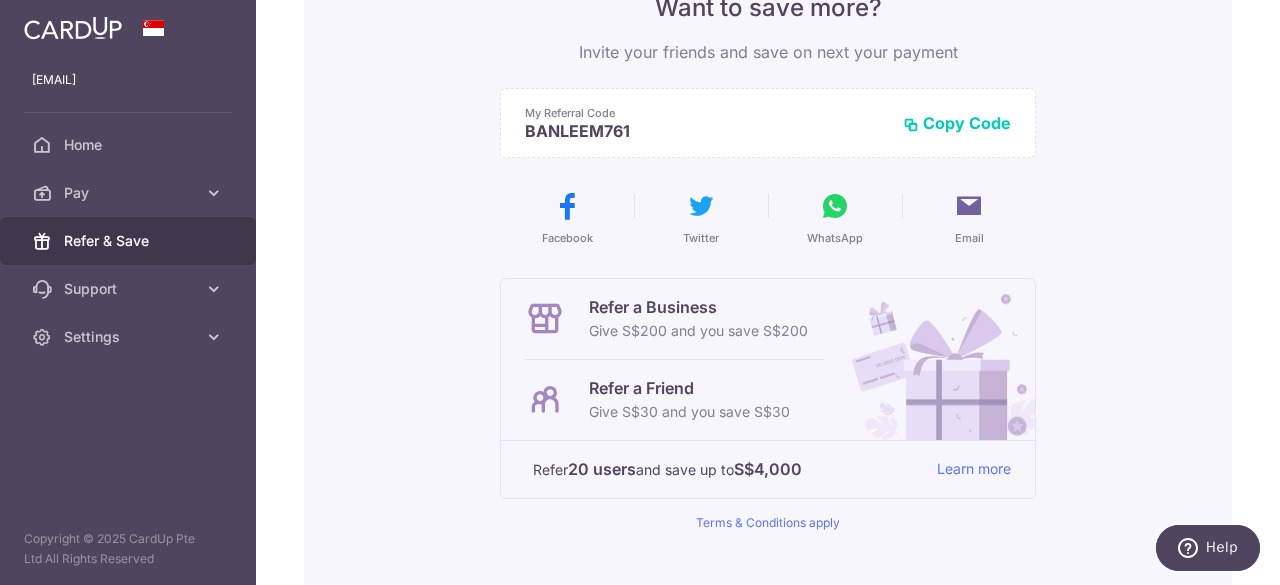 click on "Email" at bounding box center [969, 218] 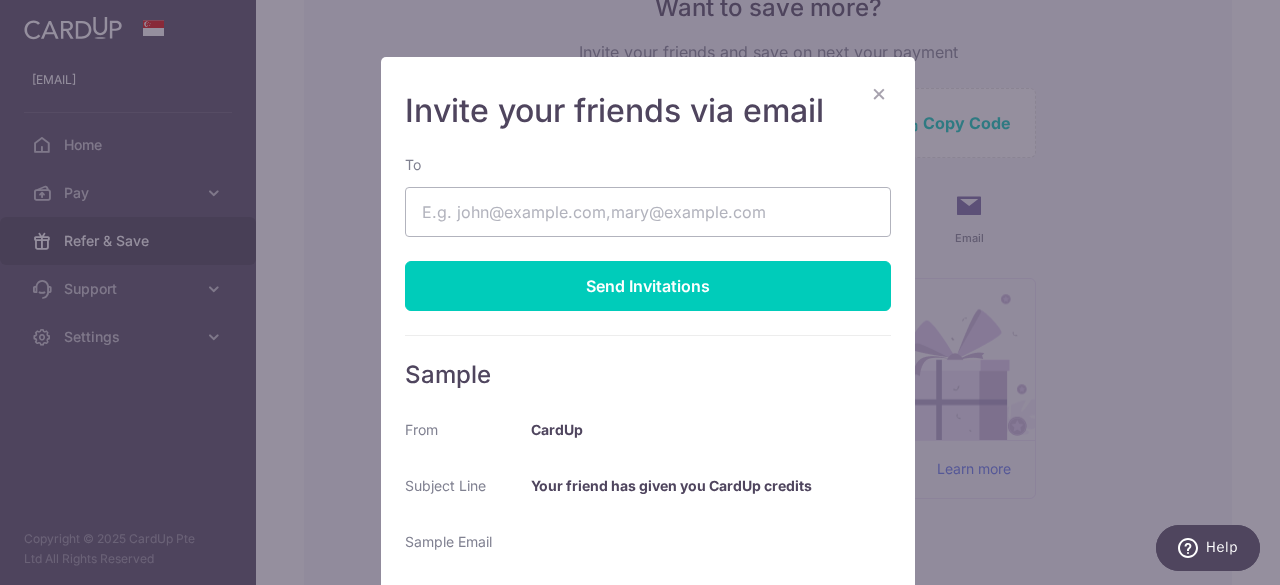 click on "×" at bounding box center [879, 93] 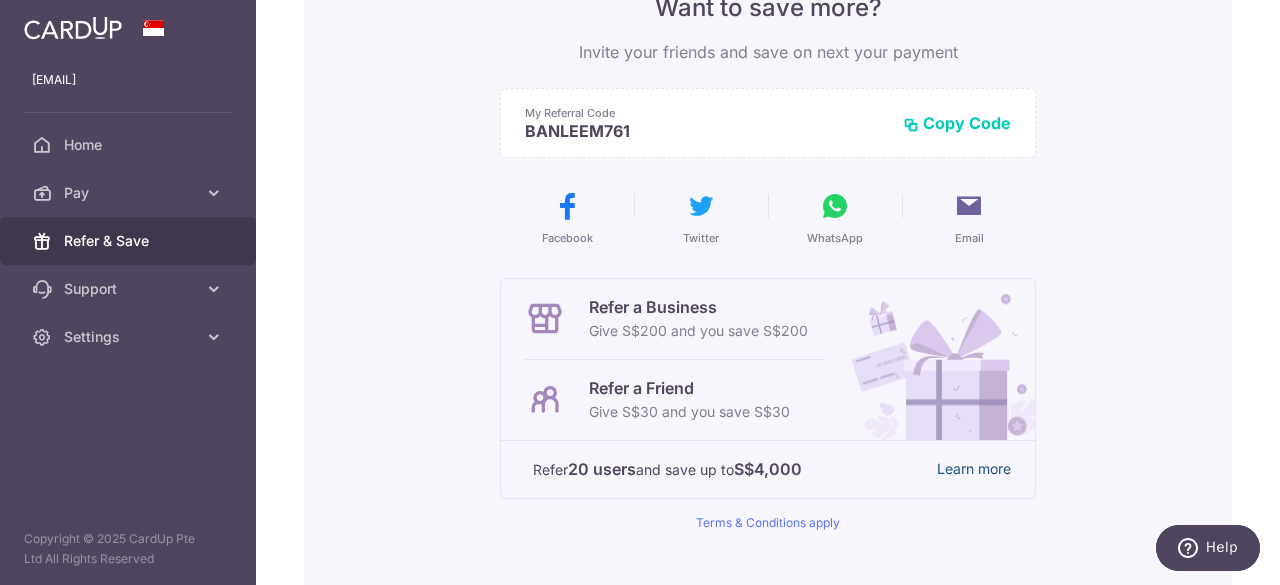 scroll, scrollTop: 300, scrollLeft: 0, axis: vertical 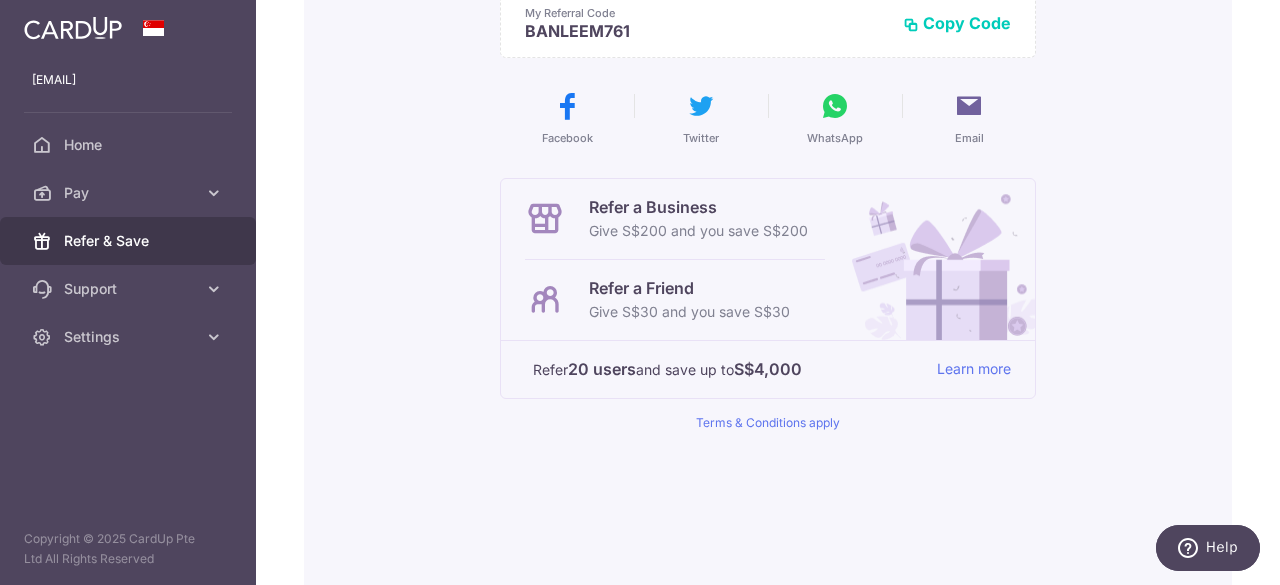 click on "Give S$30 and you save S$30" at bounding box center (689, 312) 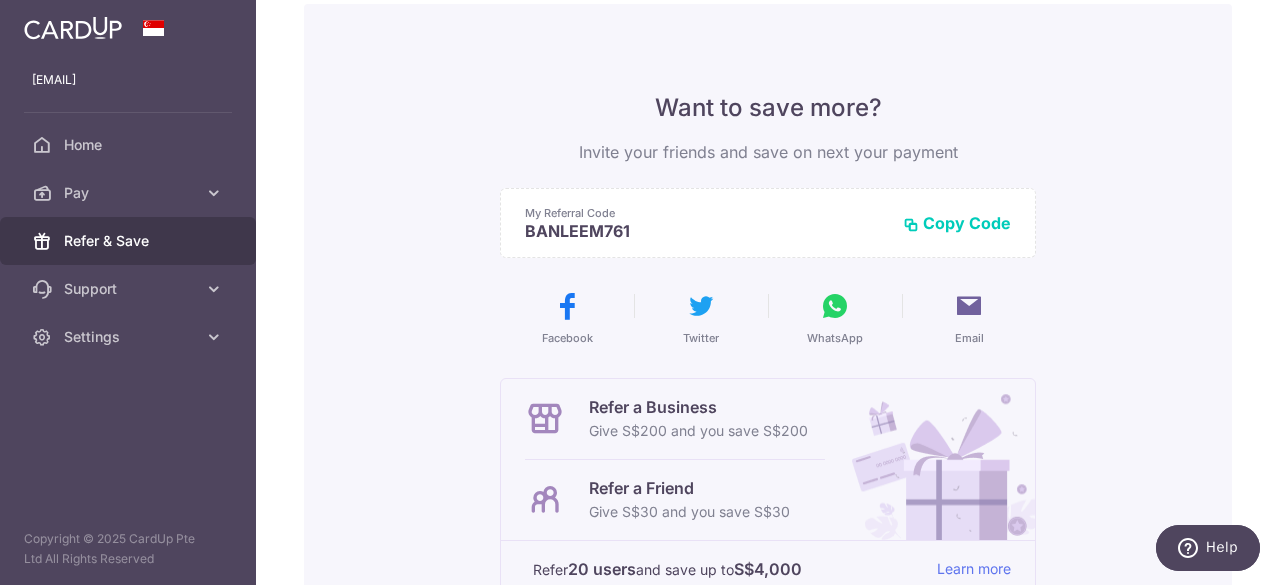 scroll, scrollTop: 0, scrollLeft: 0, axis: both 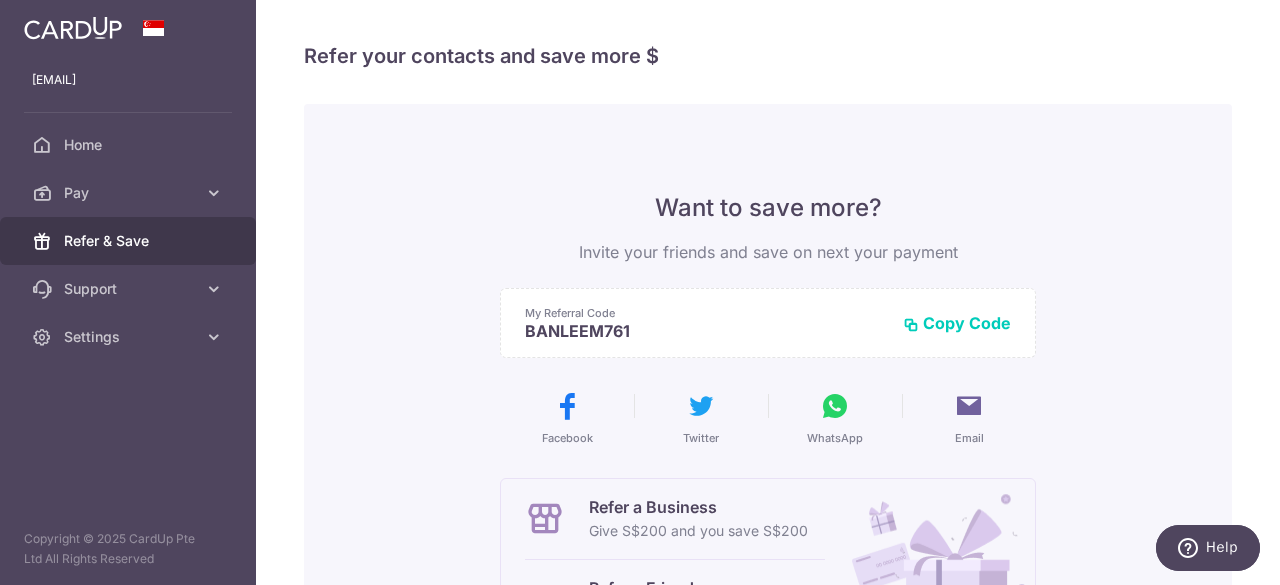 click at bounding box center (73, 28) 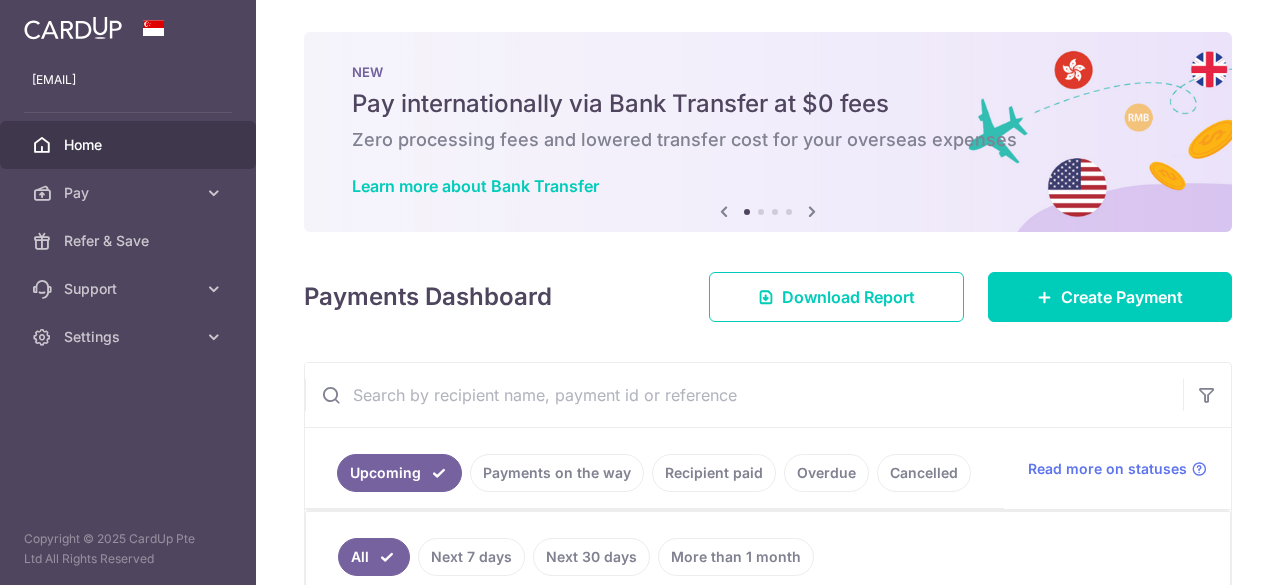 scroll, scrollTop: 0, scrollLeft: 0, axis: both 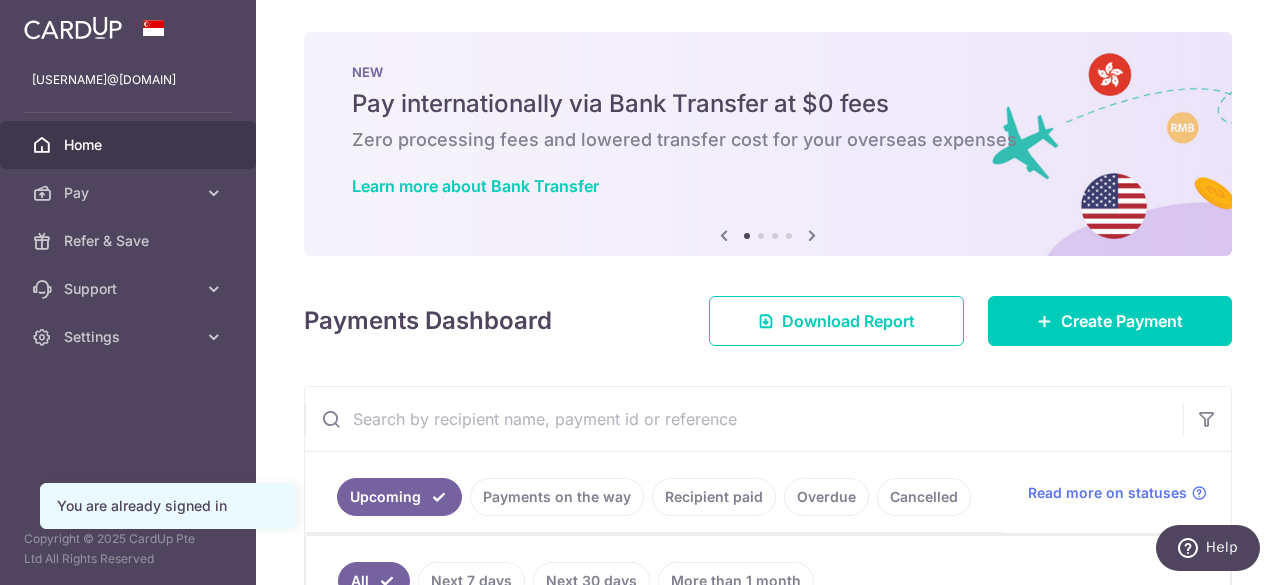 click at bounding box center (73, 28) 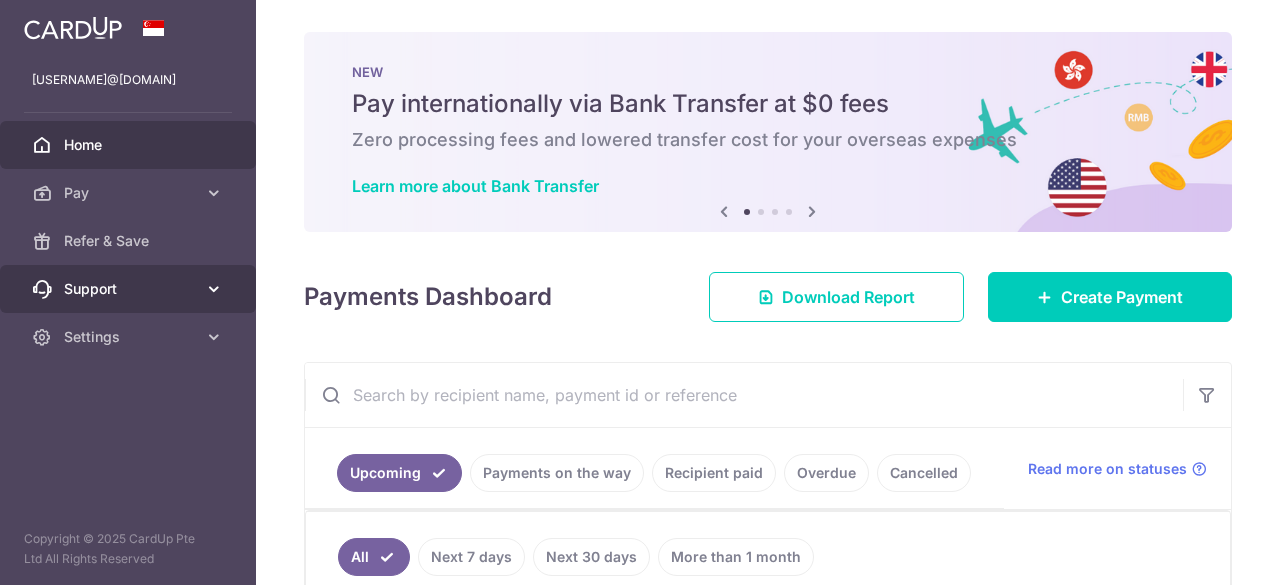 scroll, scrollTop: 0, scrollLeft: 0, axis: both 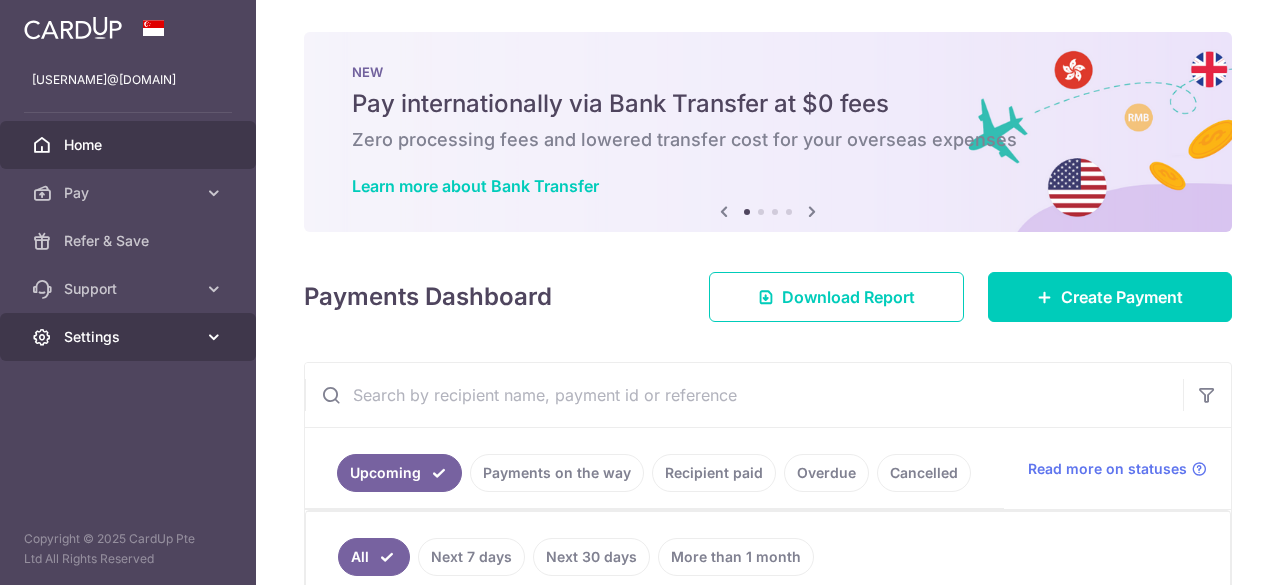 click on "Settings" at bounding box center (130, 337) 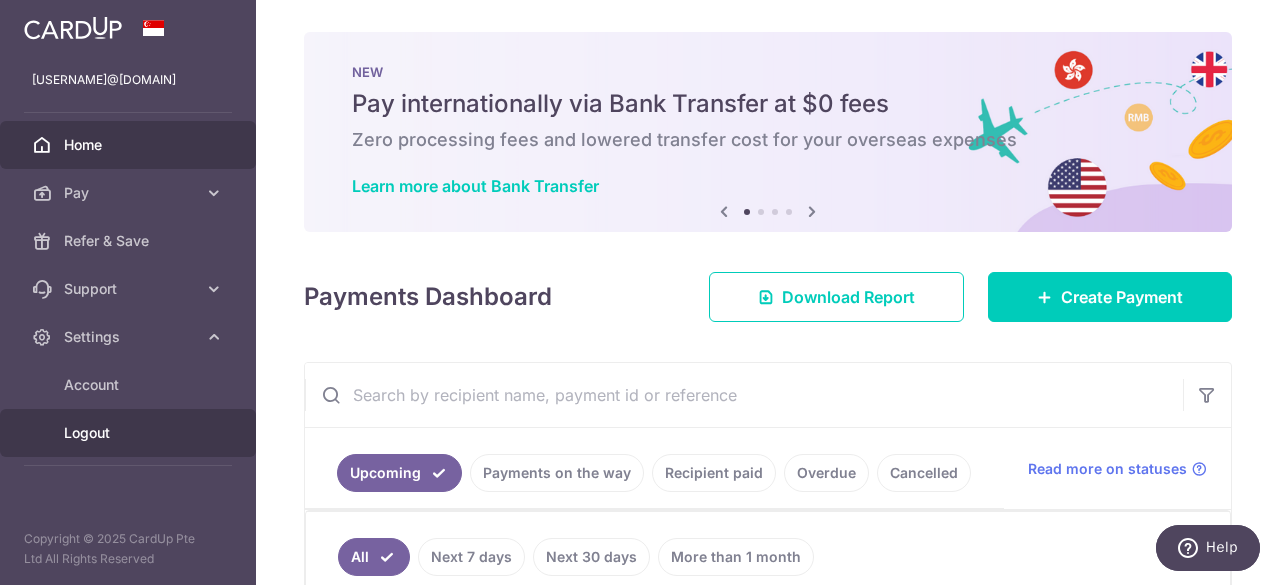 click on "Logout" at bounding box center [128, 433] 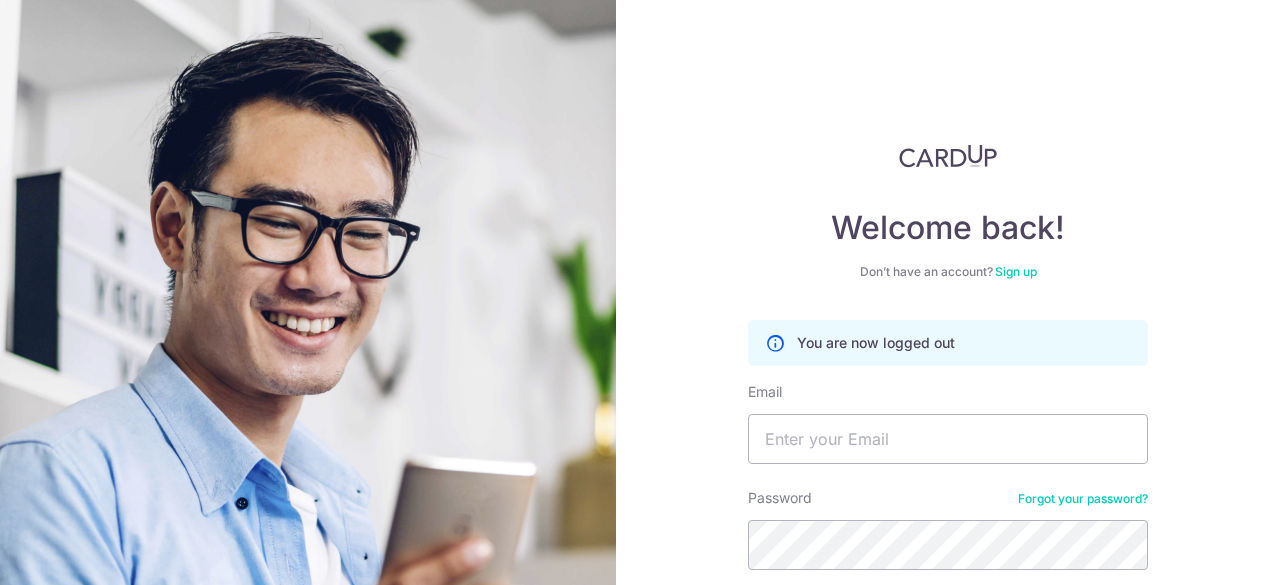 scroll, scrollTop: 0, scrollLeft: 0, axis: both 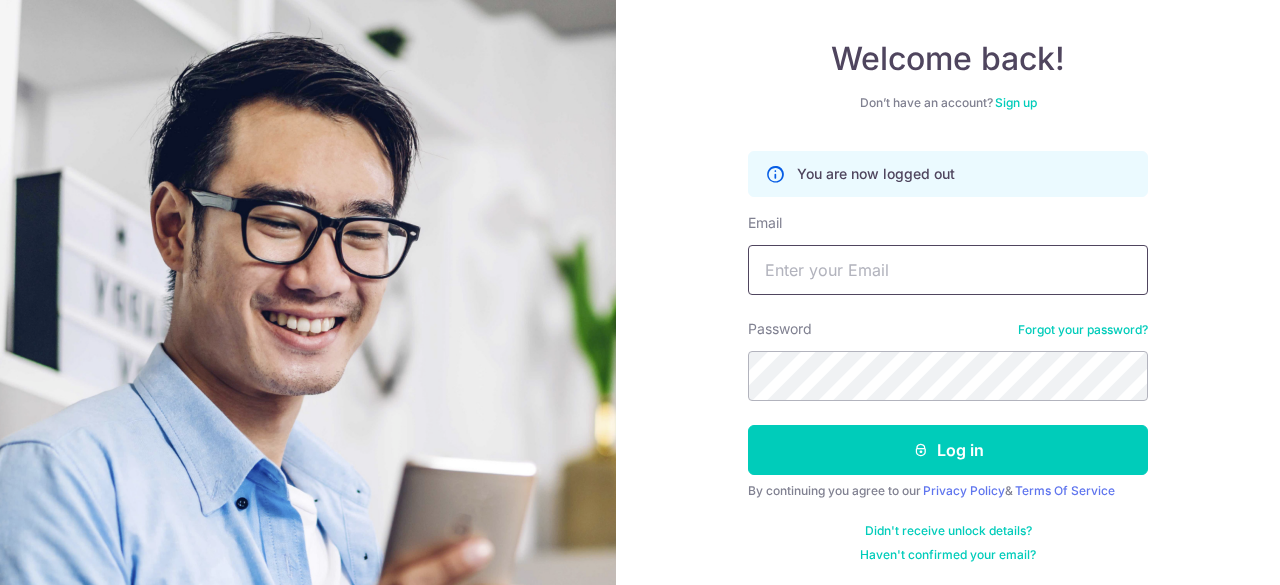 type on "[EMAIL]" 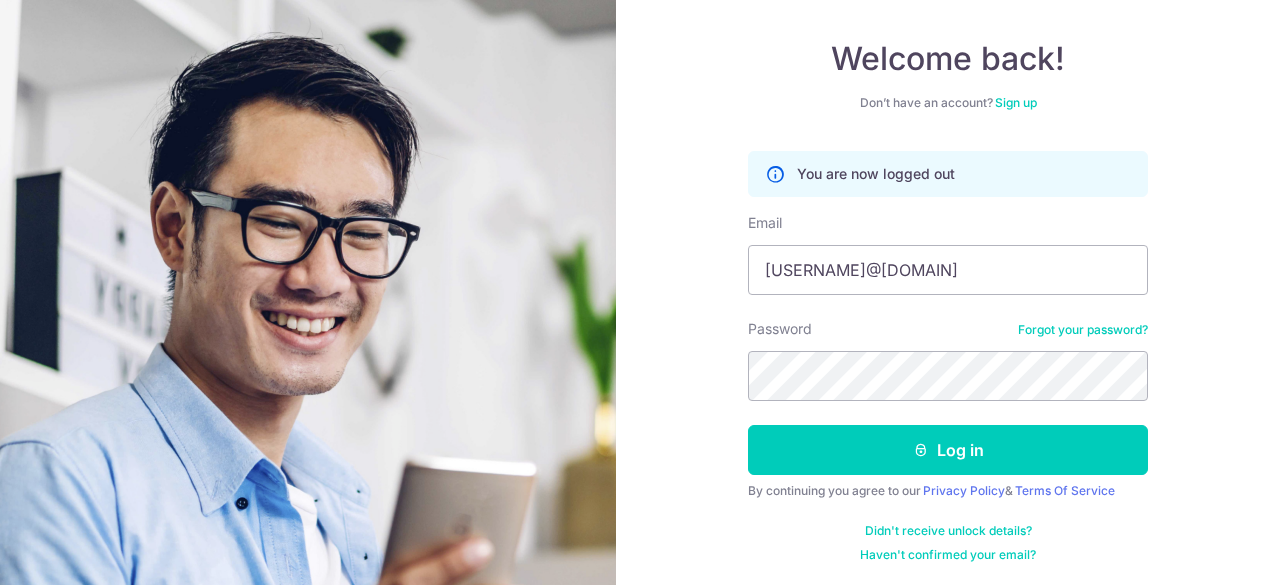 click on "Sign up" at bounding box center [1016, 102] 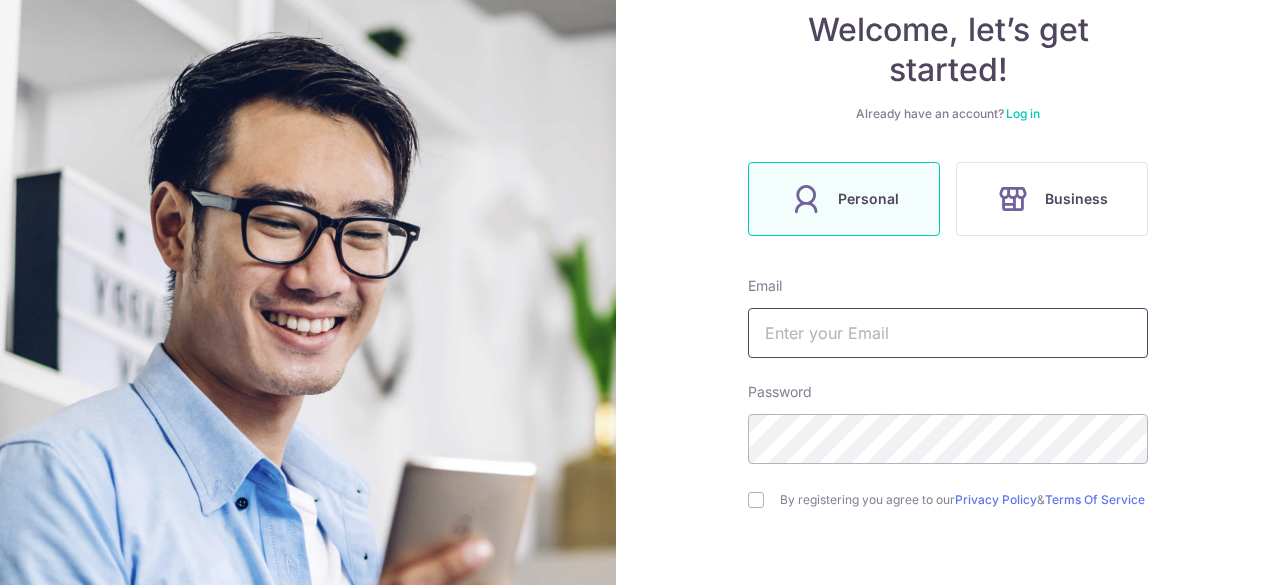 scroll, scrollTop: 200, scrollLeft: 0, axis: vertical 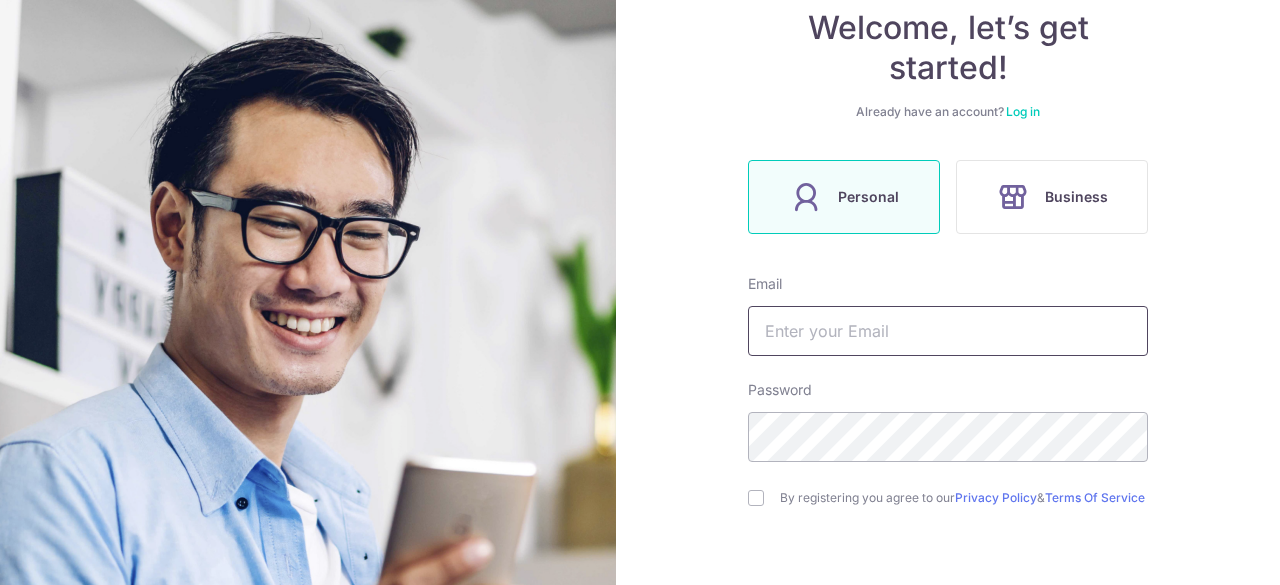 click at bounding box center (948, 331) 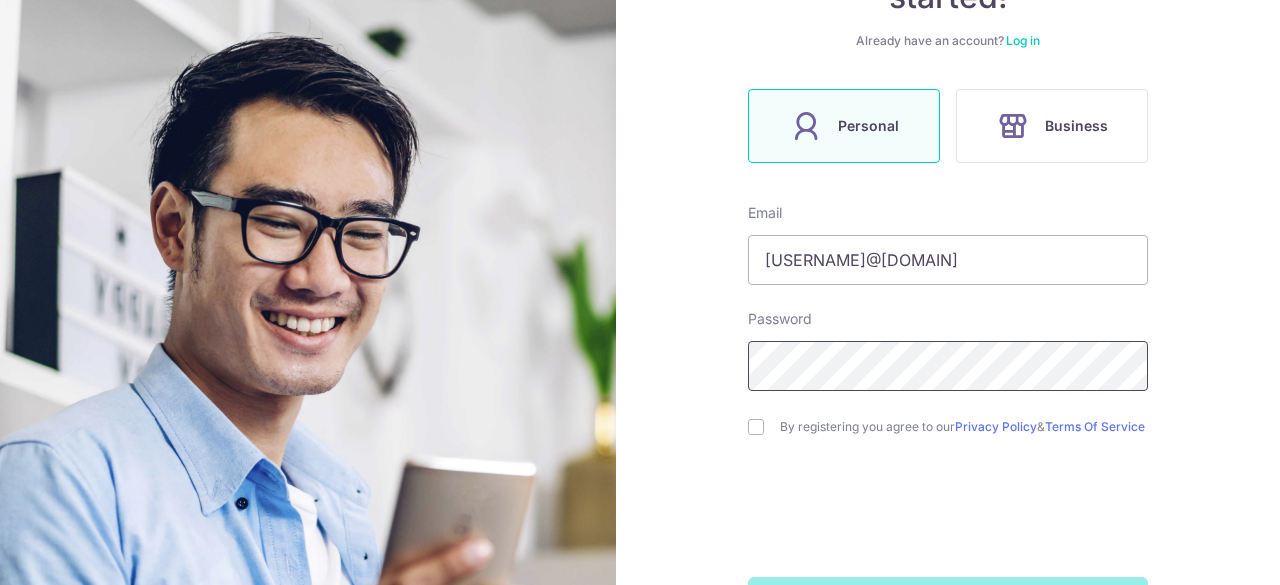 scroll, scrollTop: 351, scrollLeft: 0, axis: vertical 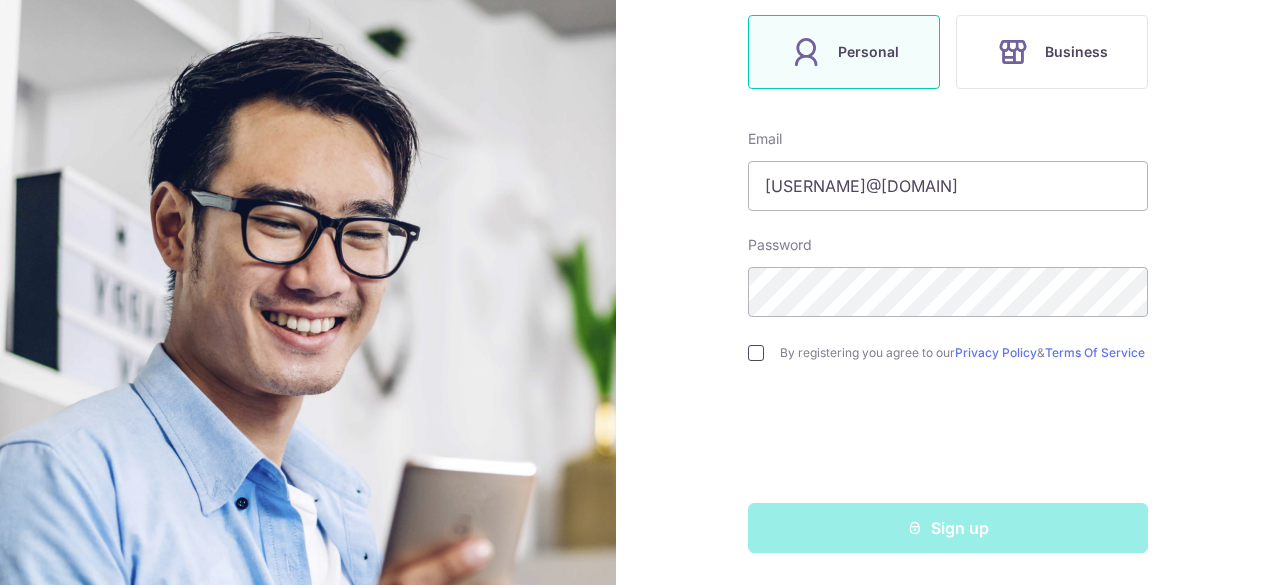 click at bounding box center [756, 353] 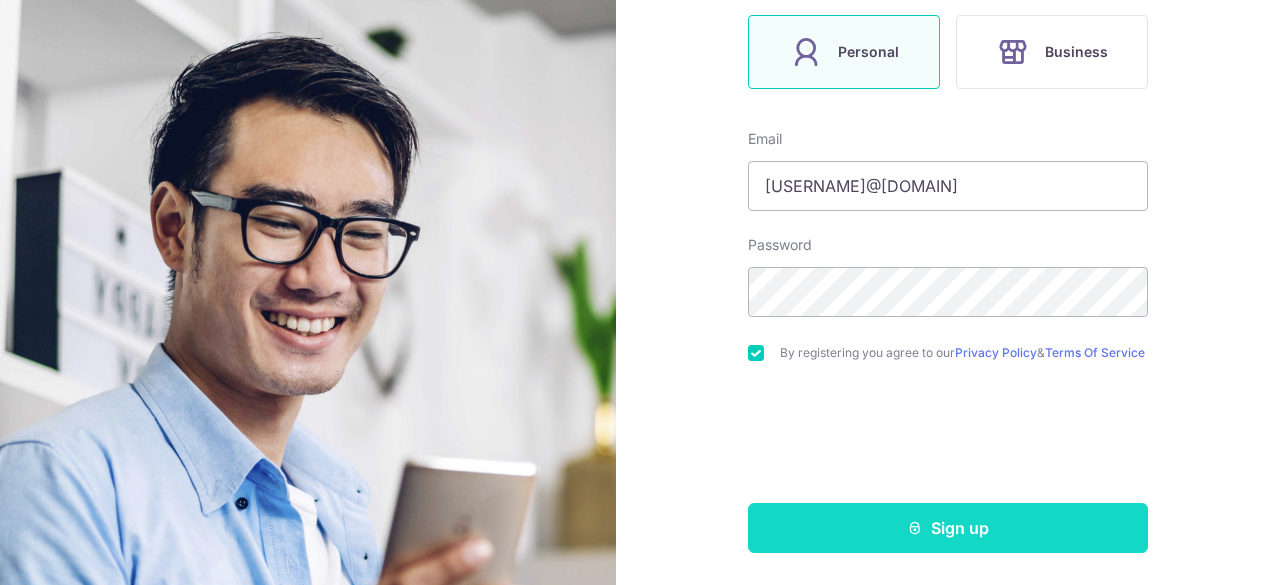 click on "Sign up" at bounding box center (948, 528) 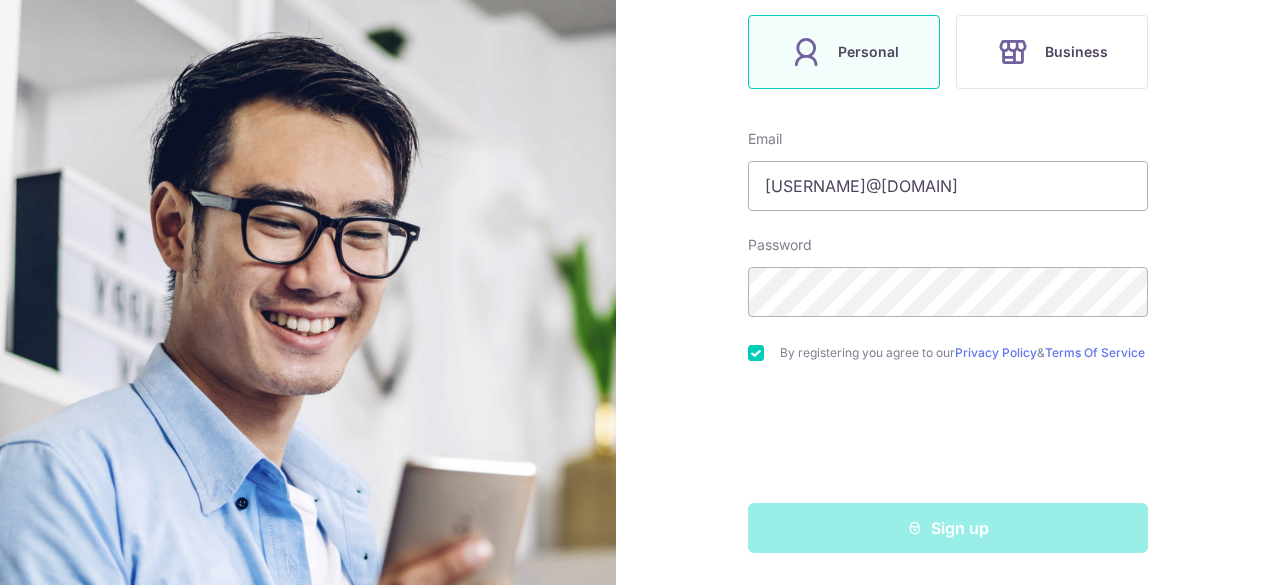 click at bounding box center [756, 353] 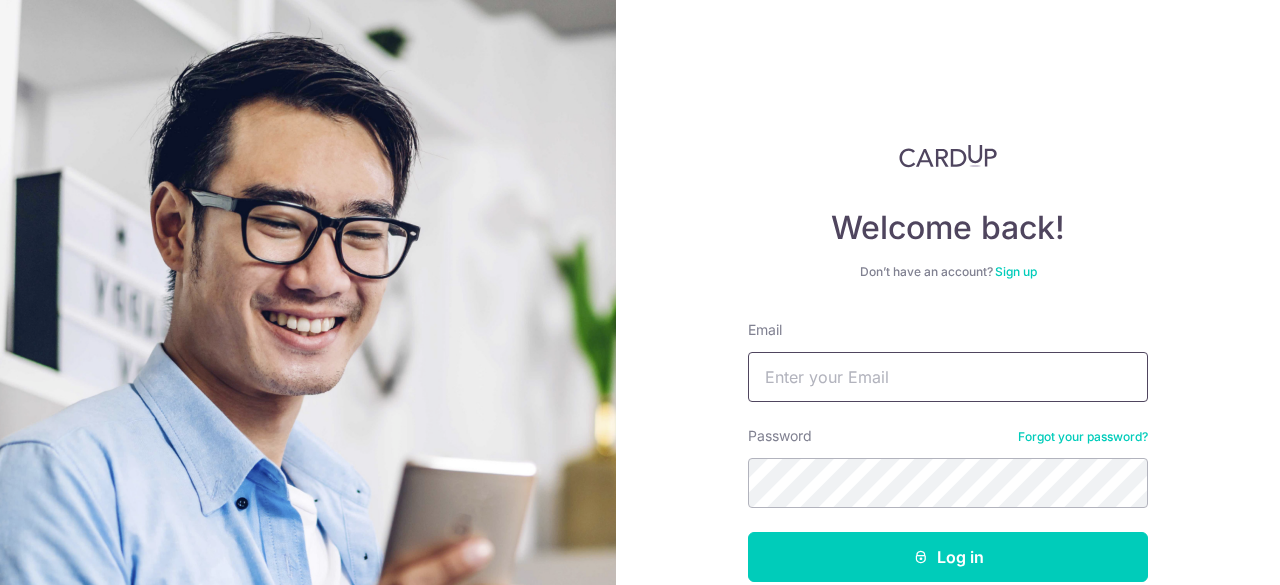 type on "[USERNAME]@example.com" 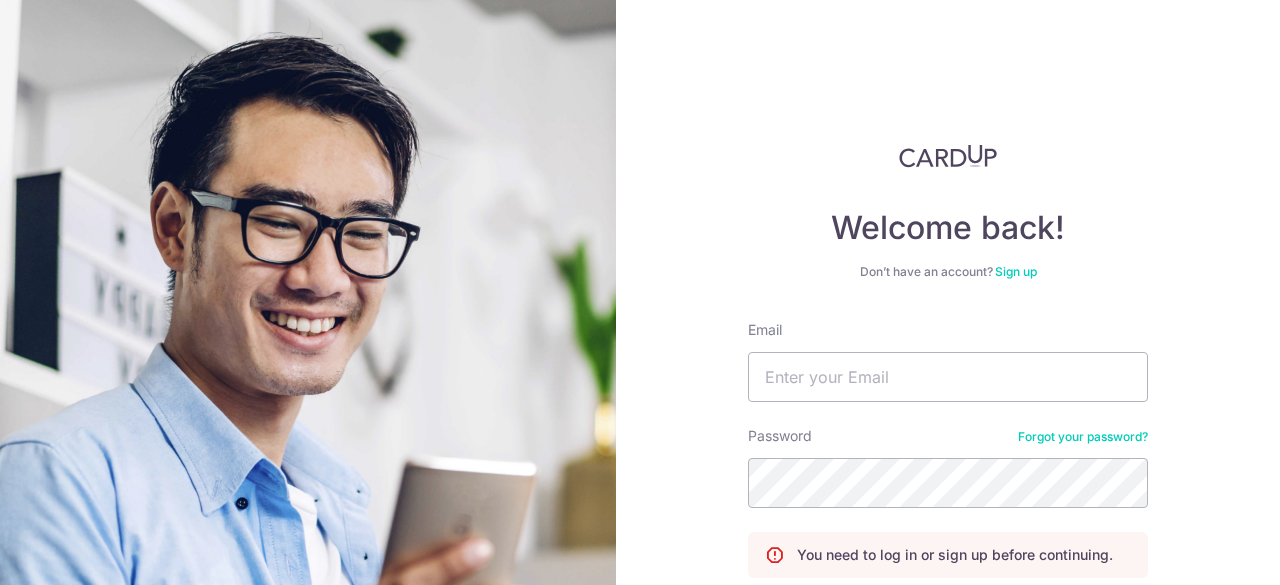 scroll, scrollTop: 0, scrollLeft: 0, axis: both 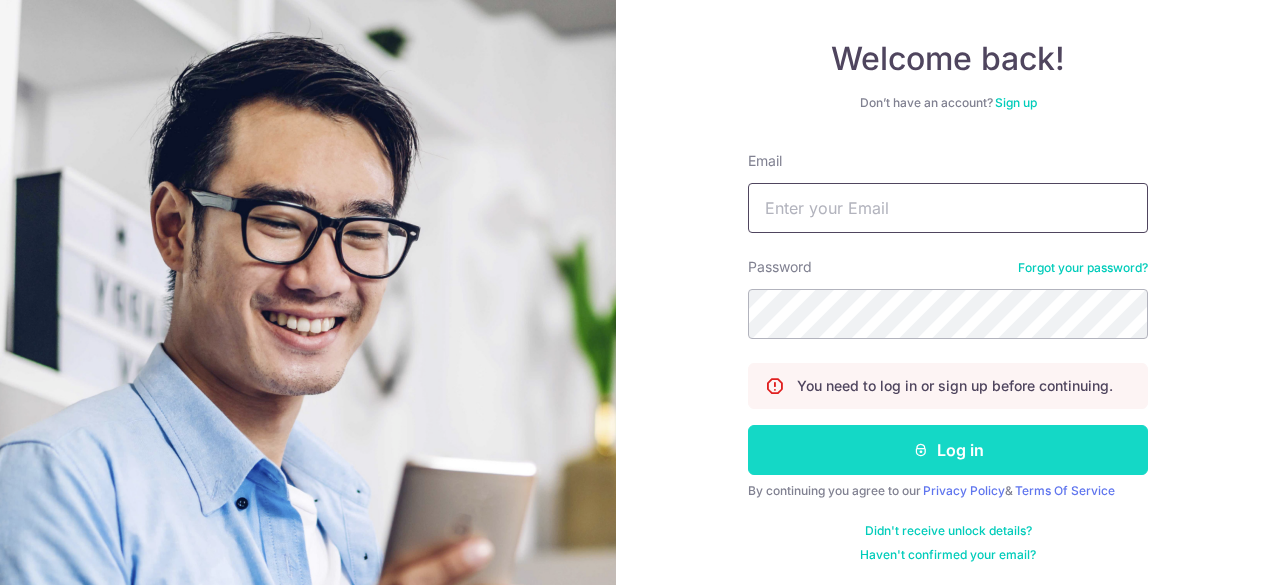type on "[USERNAME]@example.com" 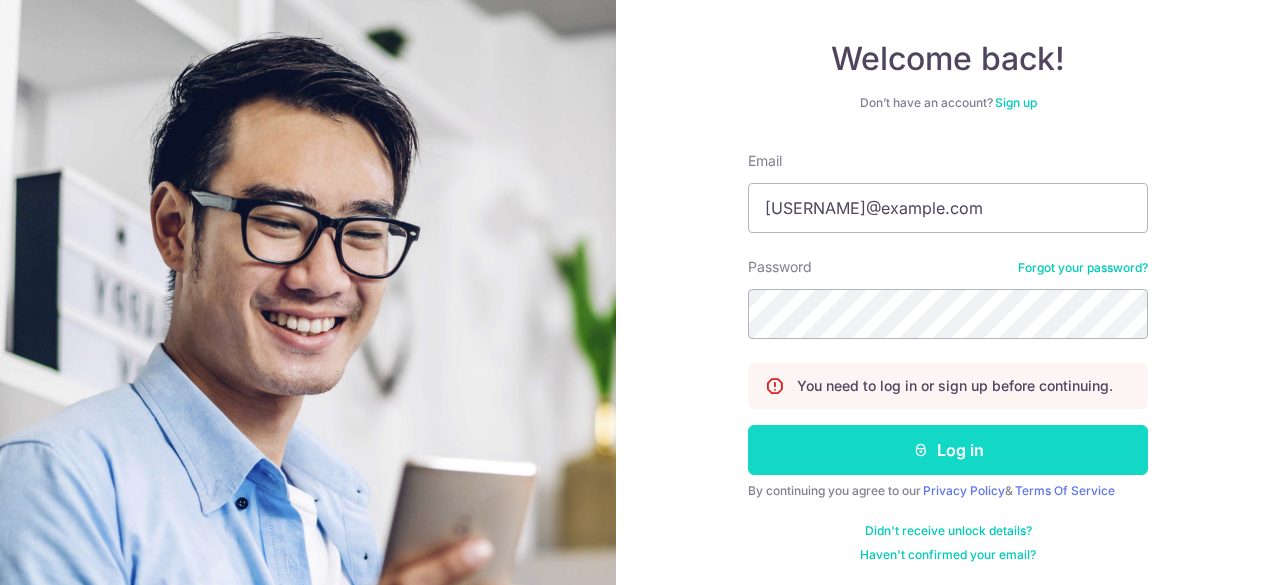 click on "Log in" at bounding box center (948, 450) 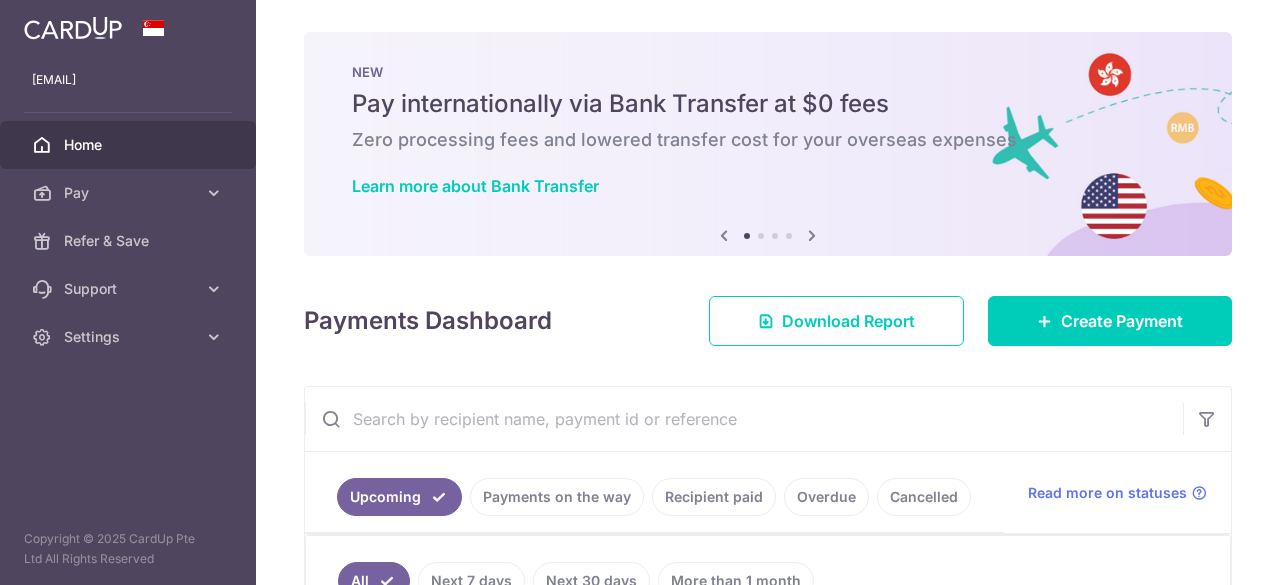 scroll, scrollTop: 0, scrollLeft: 0, axis: both 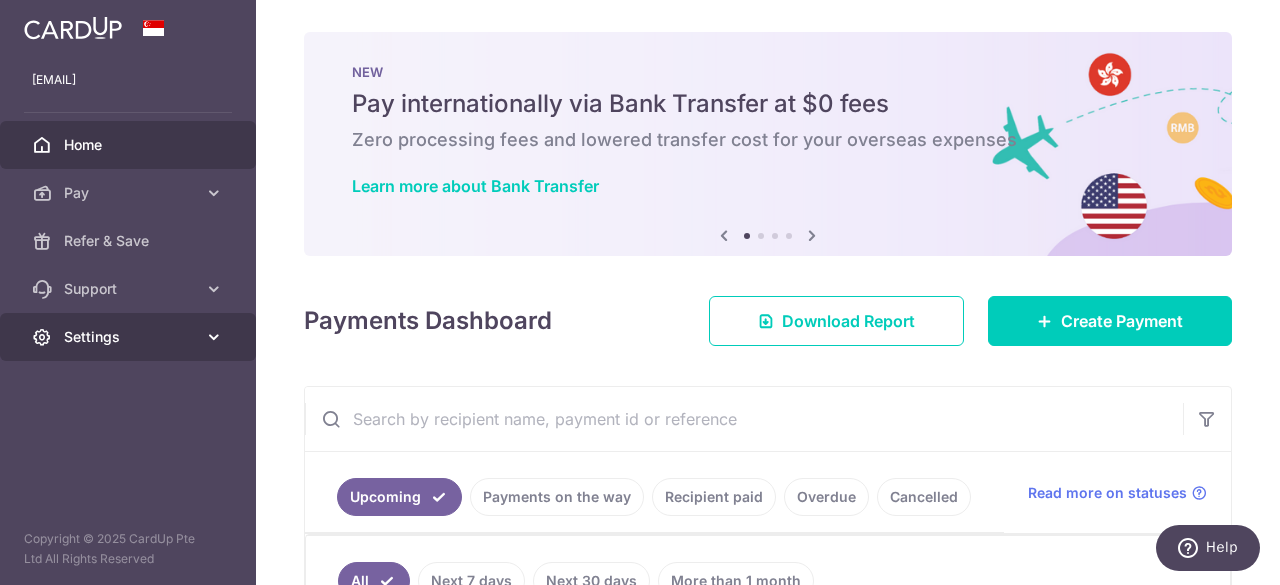 click on "Settings" at bounding box center [130, 337] 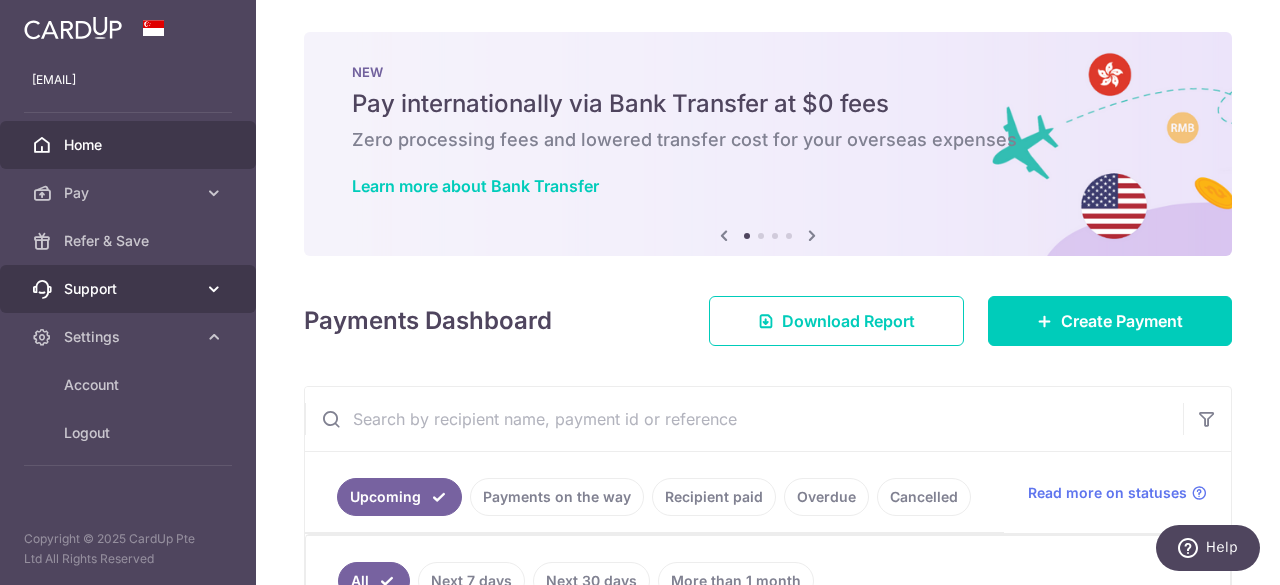 click on "Support" at bounding box center (130, 289) 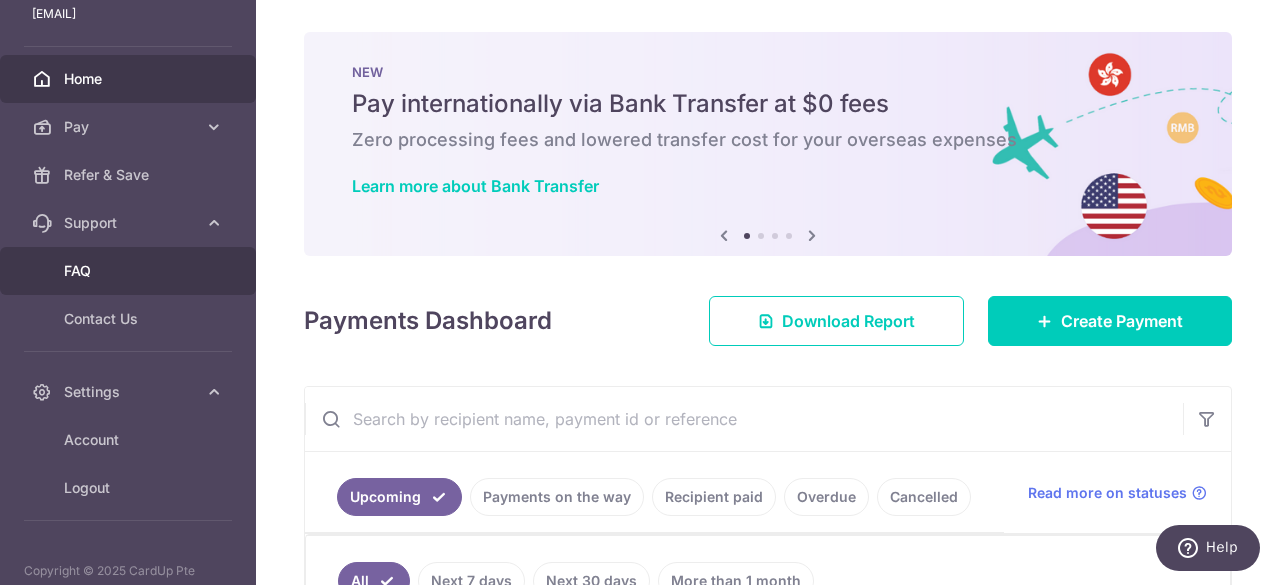 scroll, scrollTop: 96, scrollLeft: 0, axis: vertical 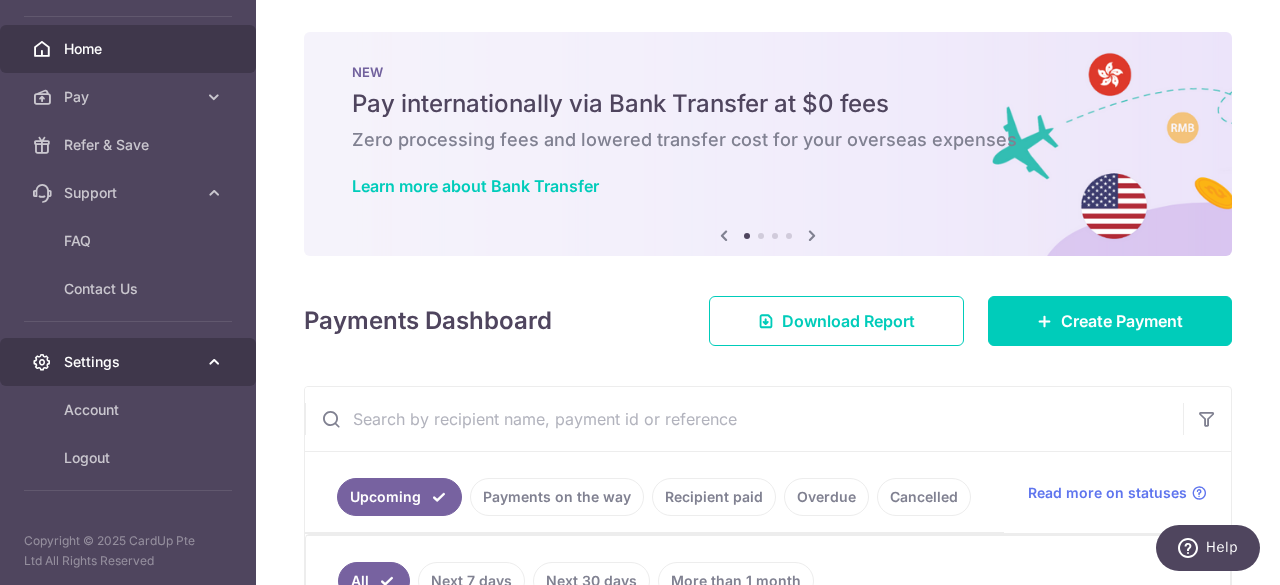 click on "Settings" at bounding box center [130, 362] 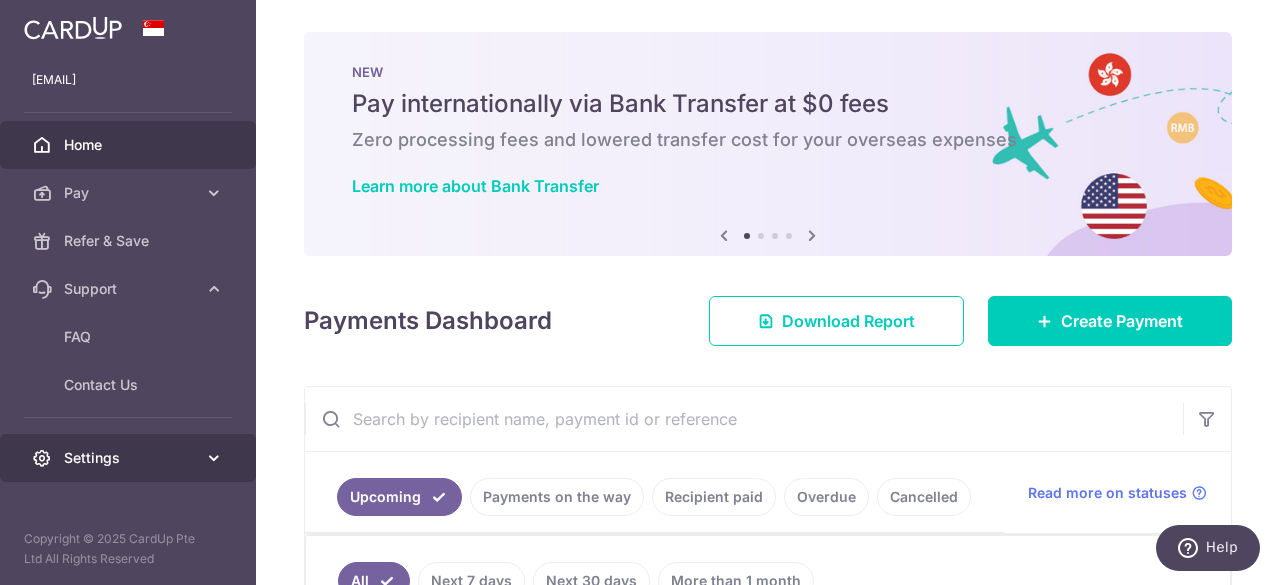 scroll, scrollTop: 0, scrollLeft: 0, axis: both 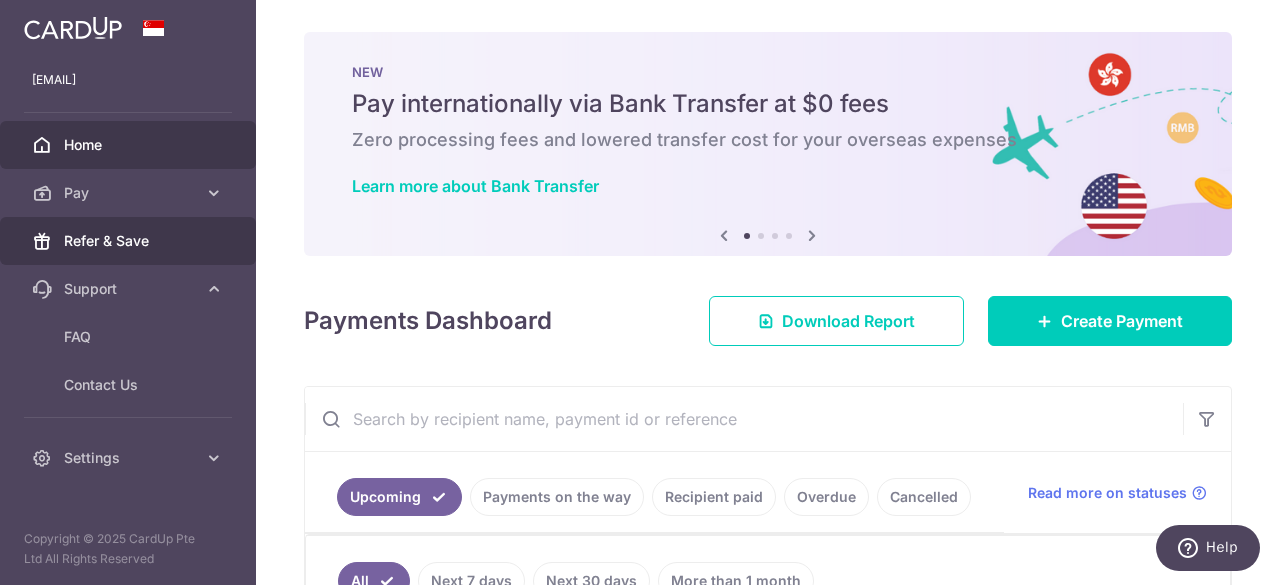 click on "Refer & Save" at bounding box center [130, 241] 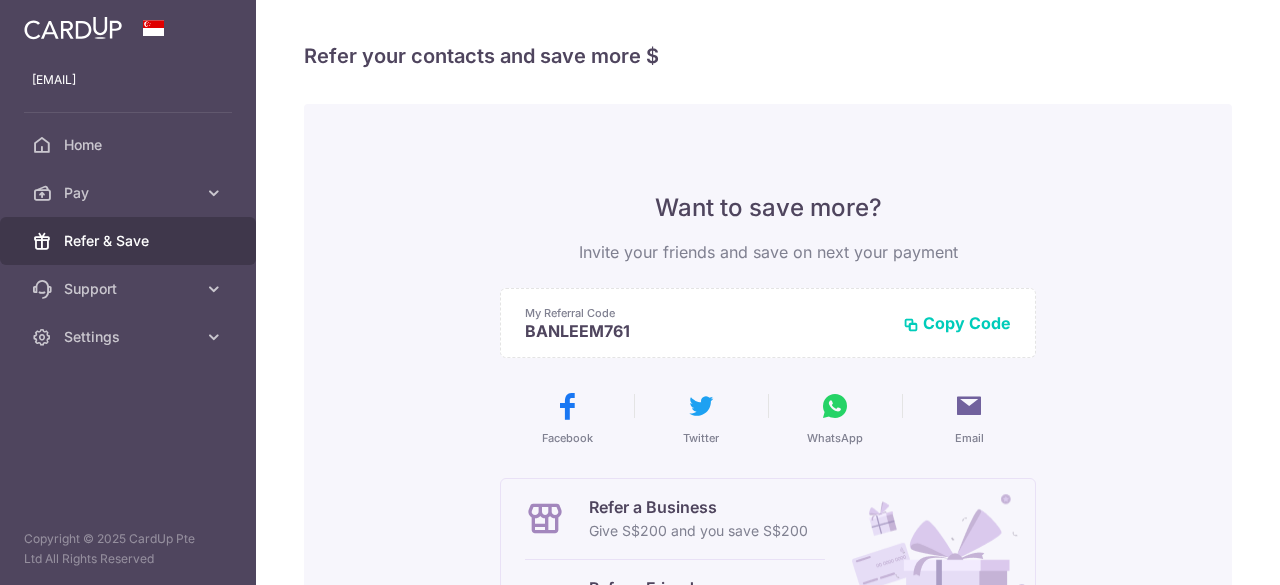 scroll, scrollTop: 0, scrollLeft: 0, axis: both 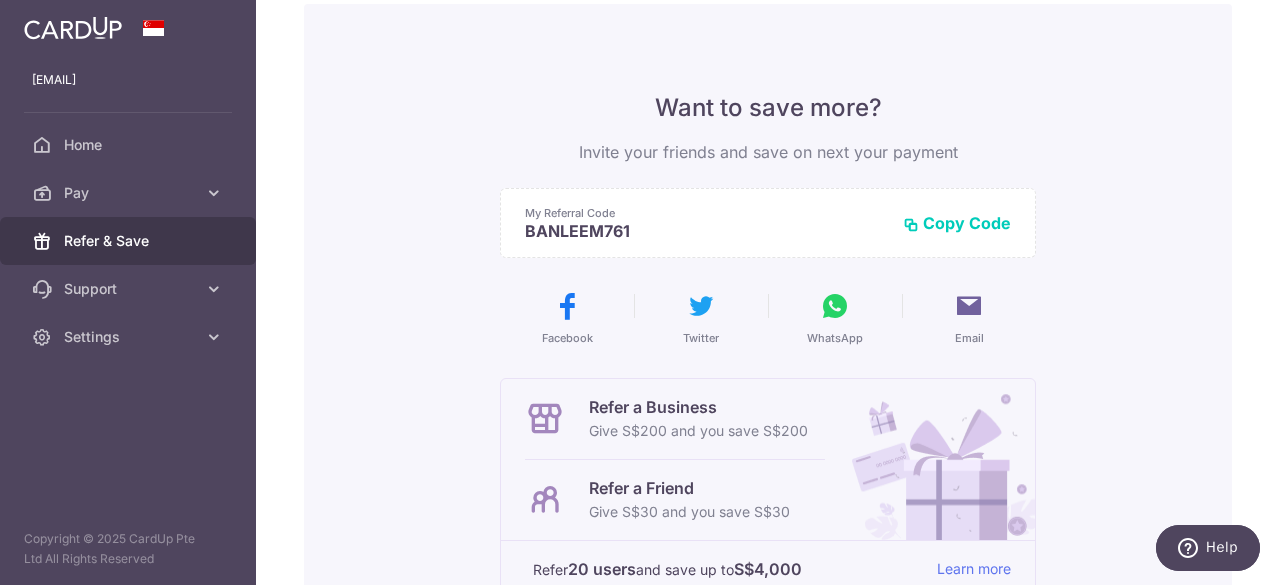click at bounding box center (969, 306) 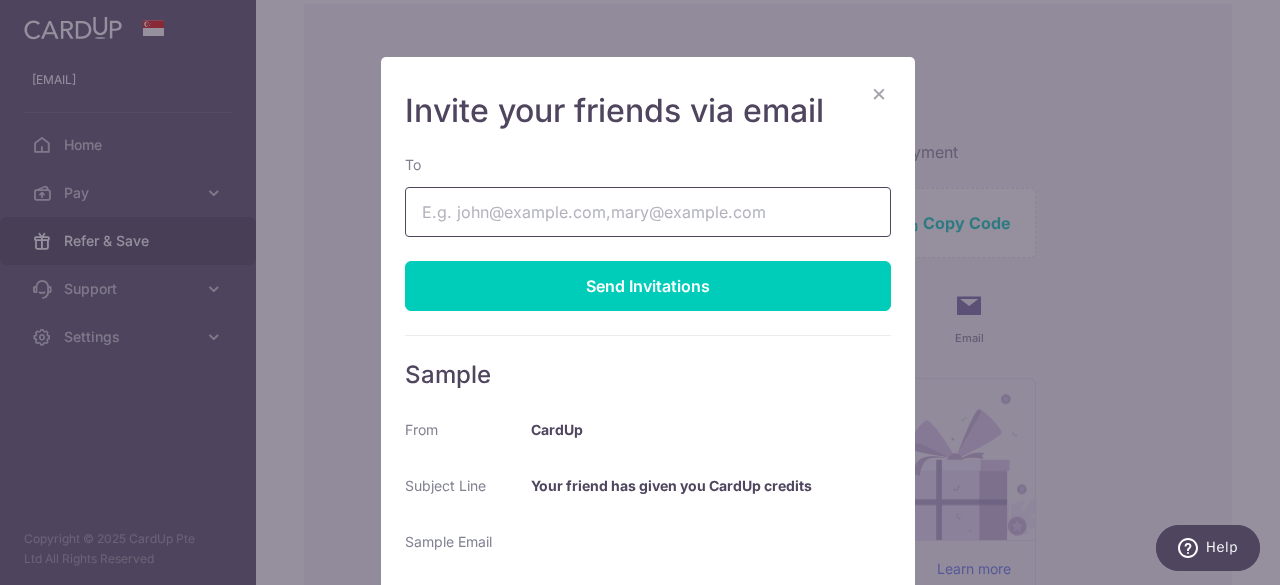 click on "To" at bounding box center (648, 212) 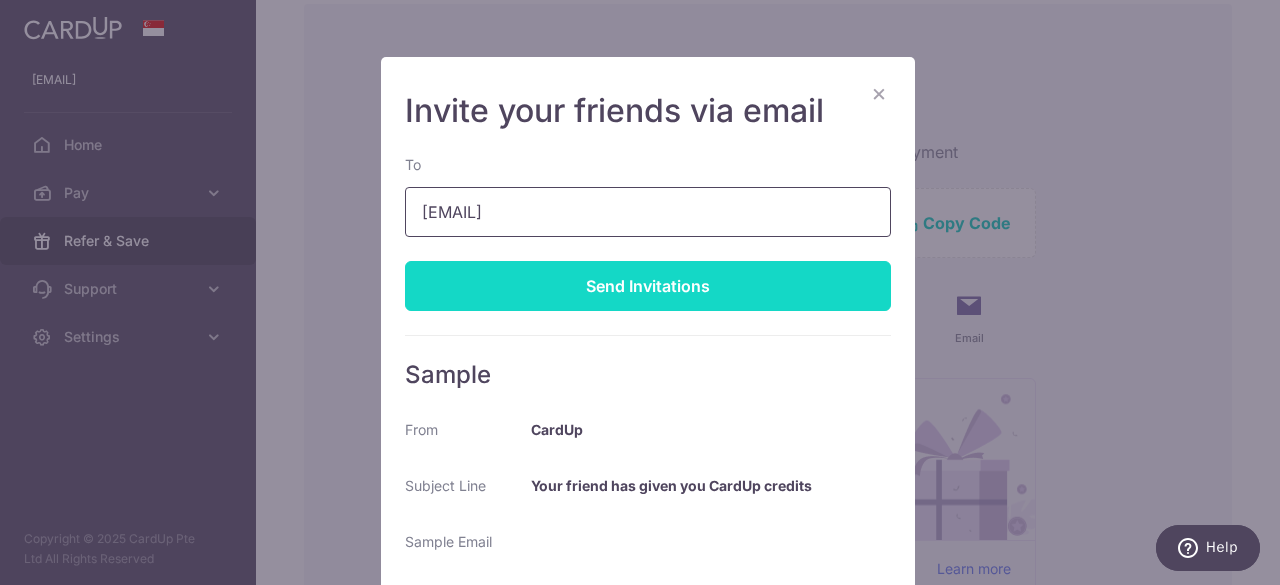 type on "[USERNAME]@[DOMAIN].com" 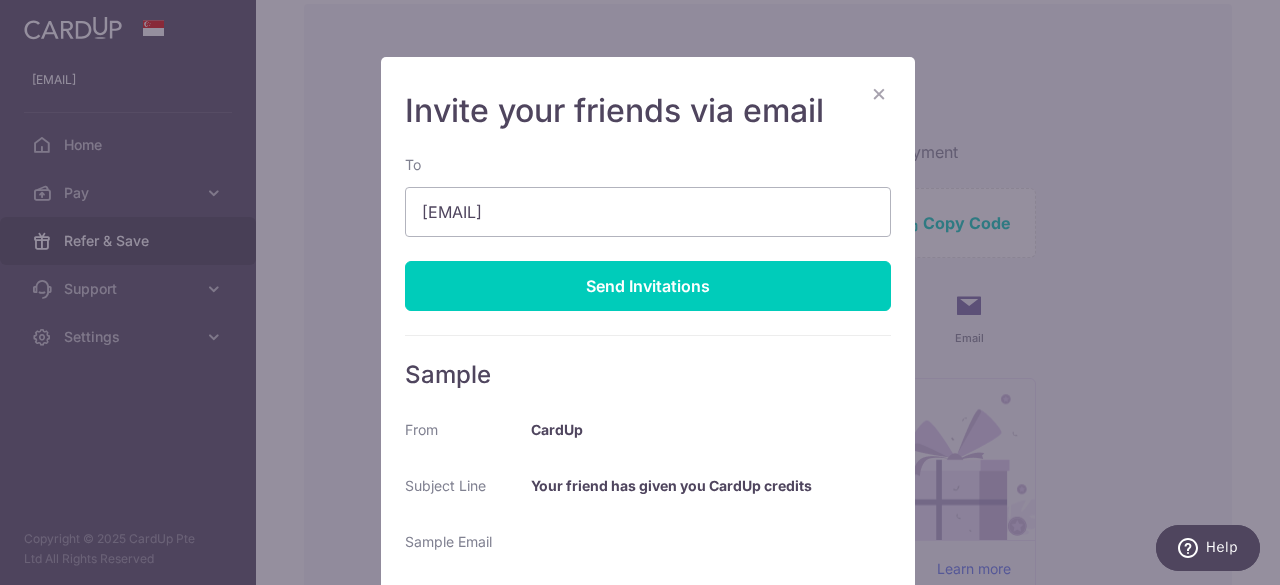 click on "Send Invitations" at bounding box center (648, 286) 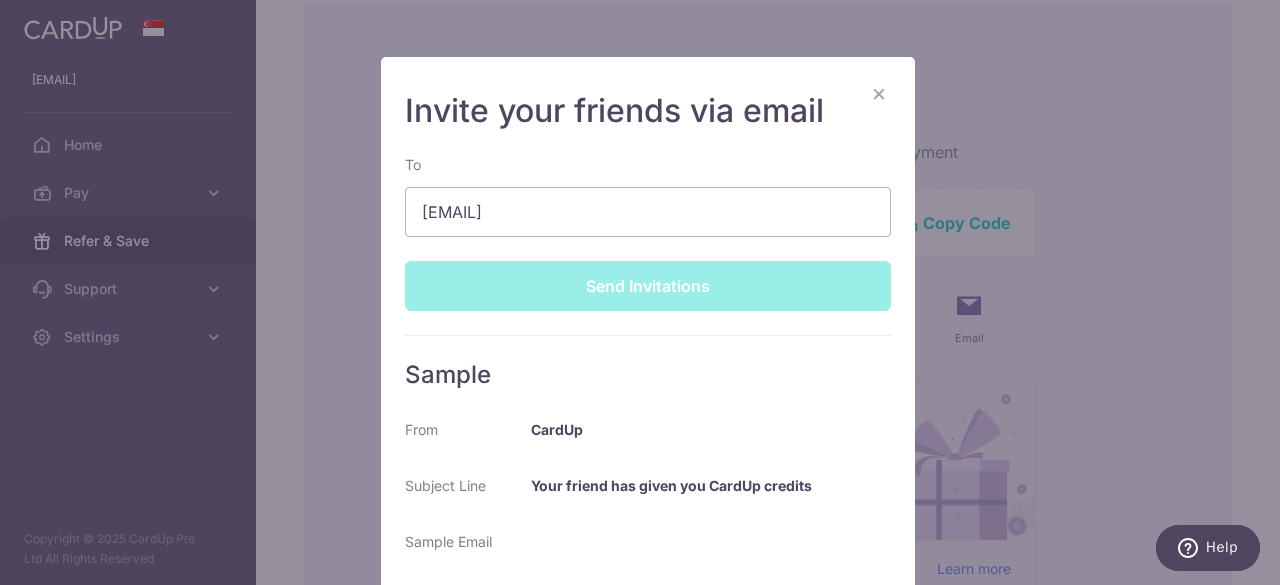 type 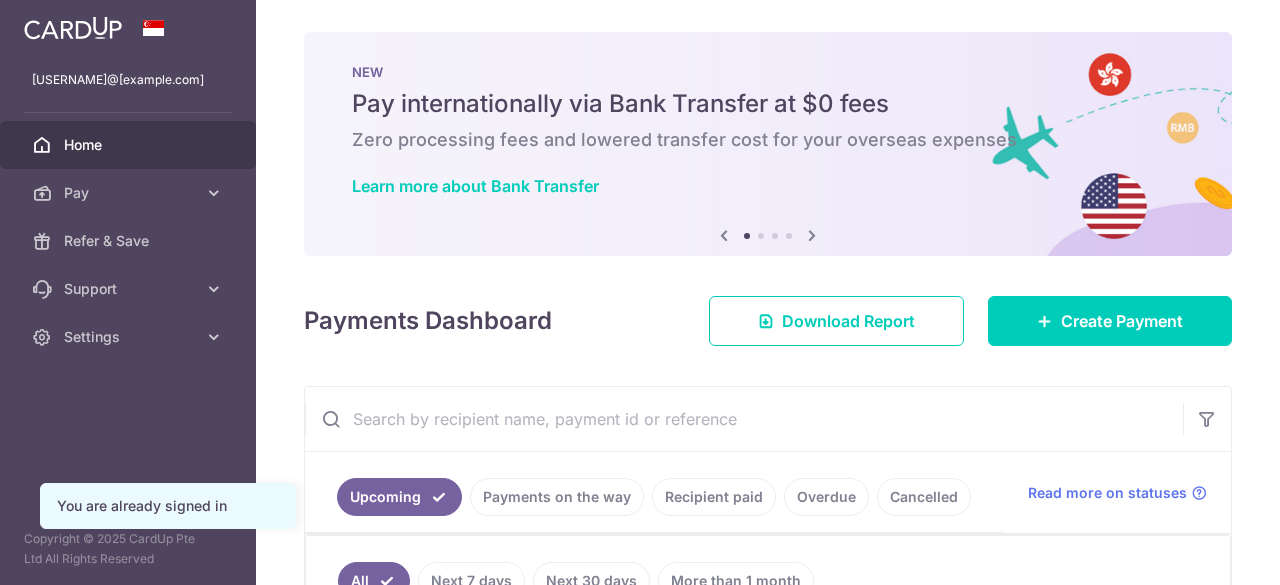 scroll, scrollTop: 0, scrollLeft: 0, axis: both 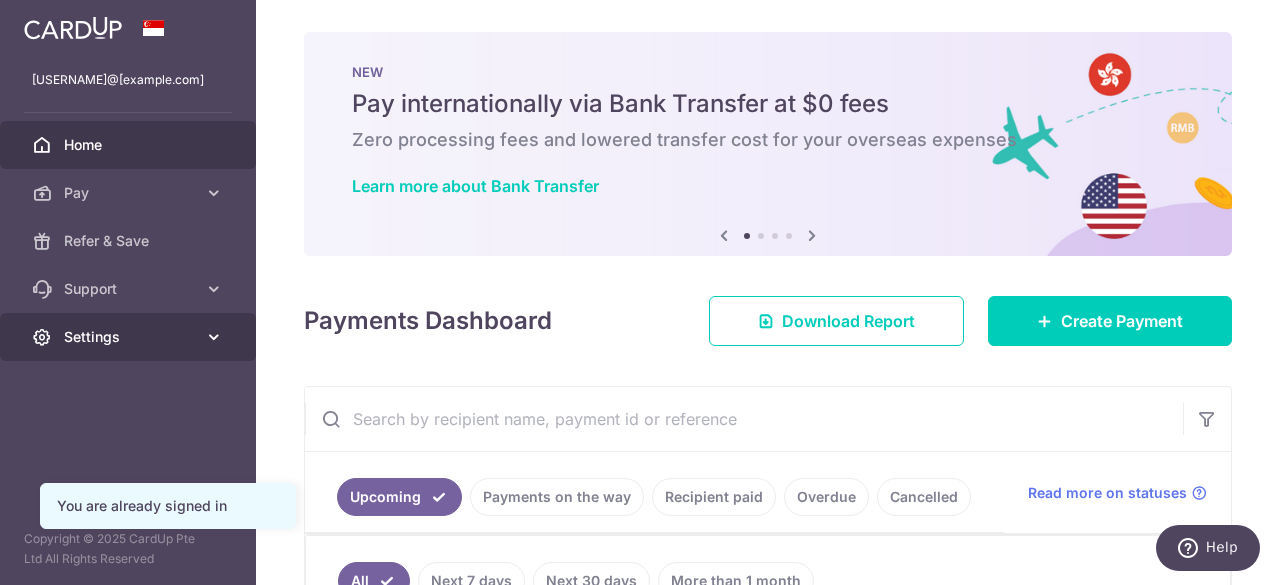 click on "Settings" at bounding box center [128, 337] 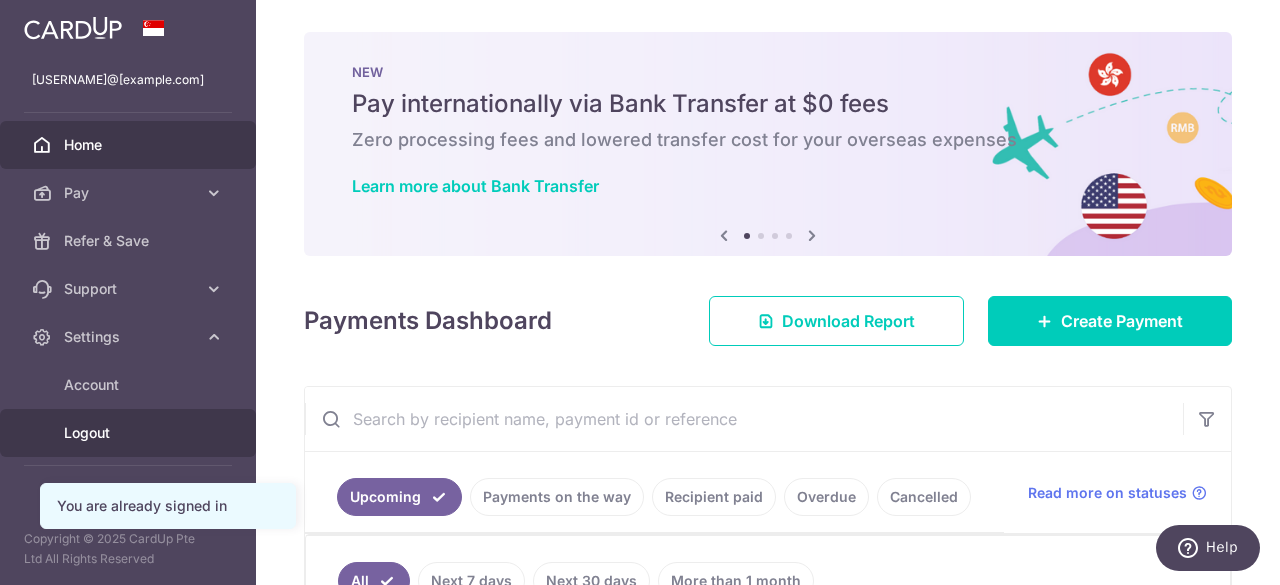 click on "Logout" at bounding box center [130, 433] 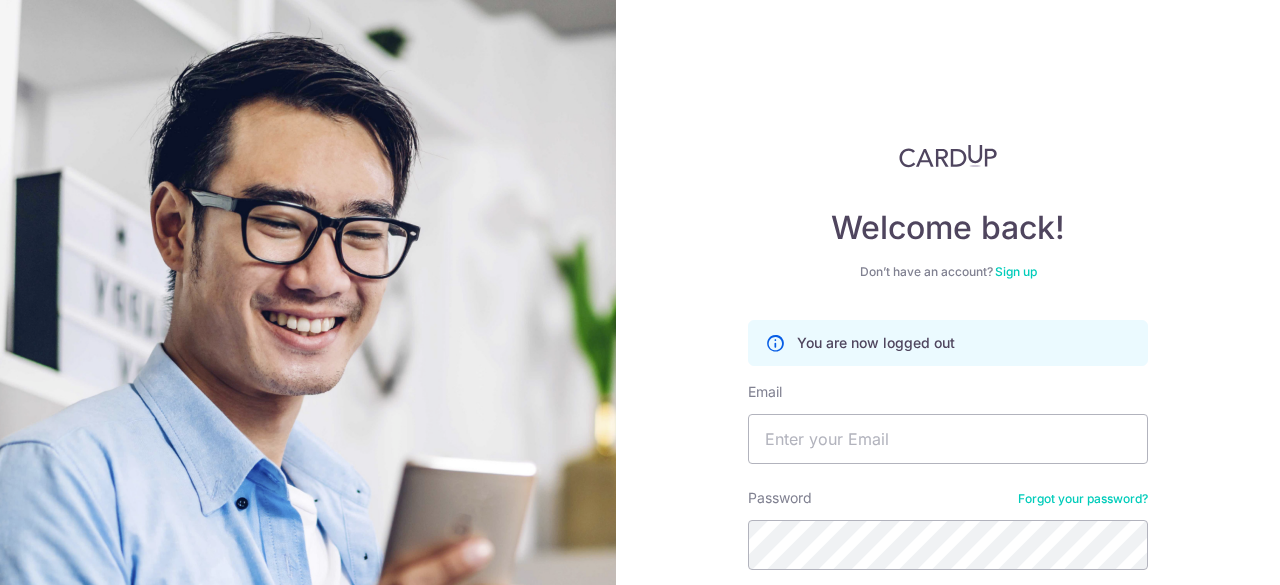 scroll, scrollTop: 0, scrollLeft: 0, axis: both 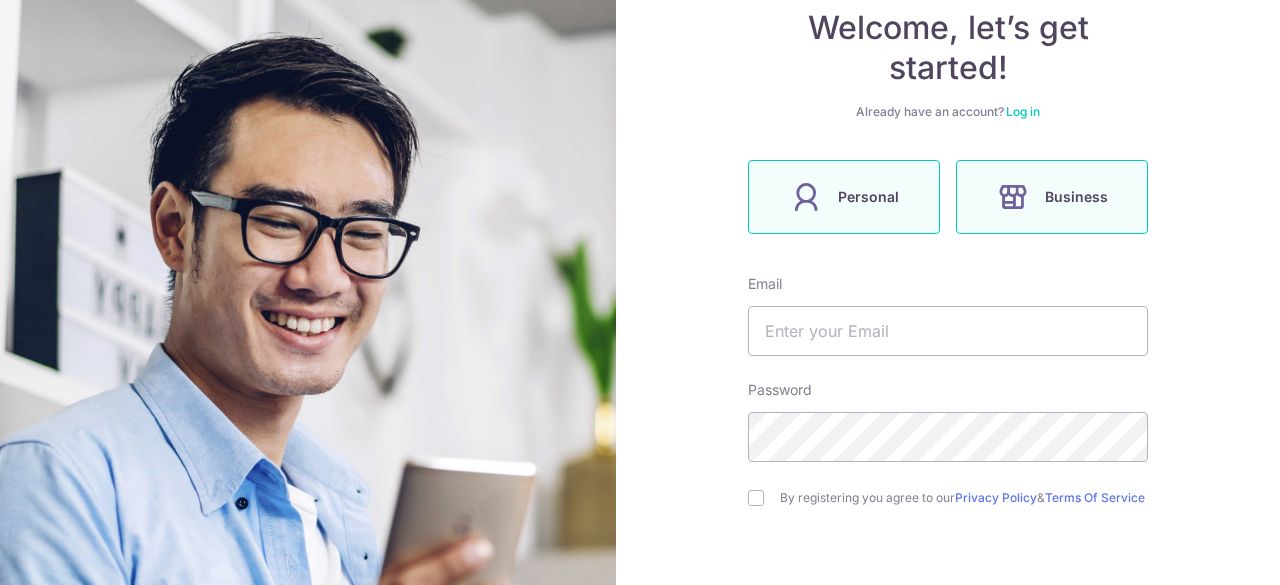 click on "Personal" at bounding box center (844, 197) 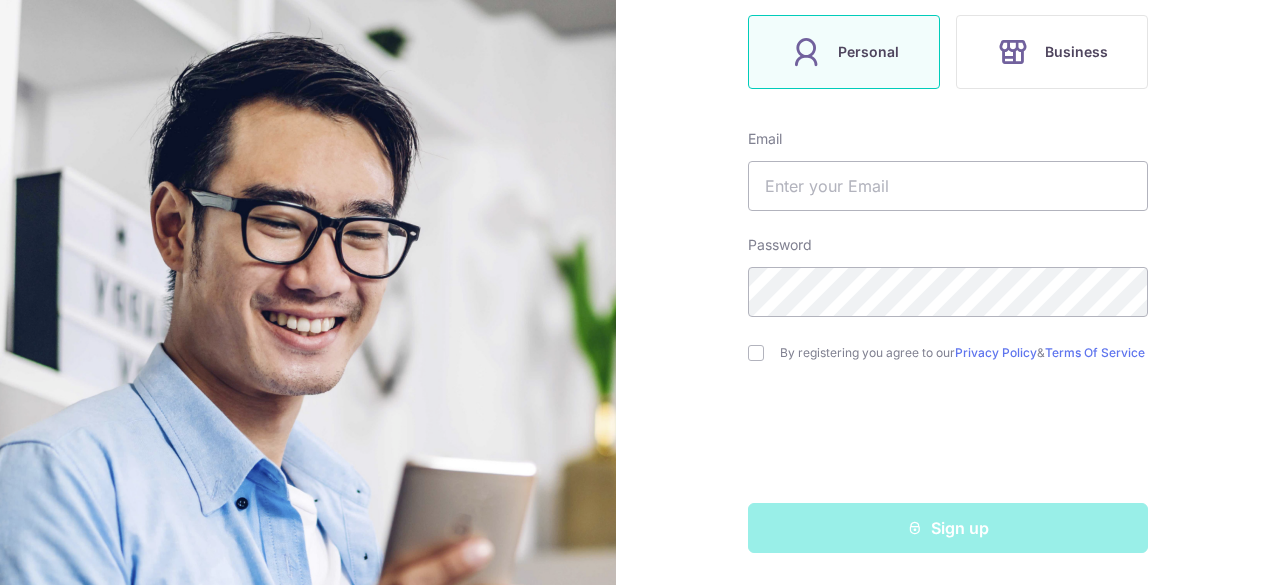scroll, scrollTop: 351, scrollLeft: 0, axis: vertical 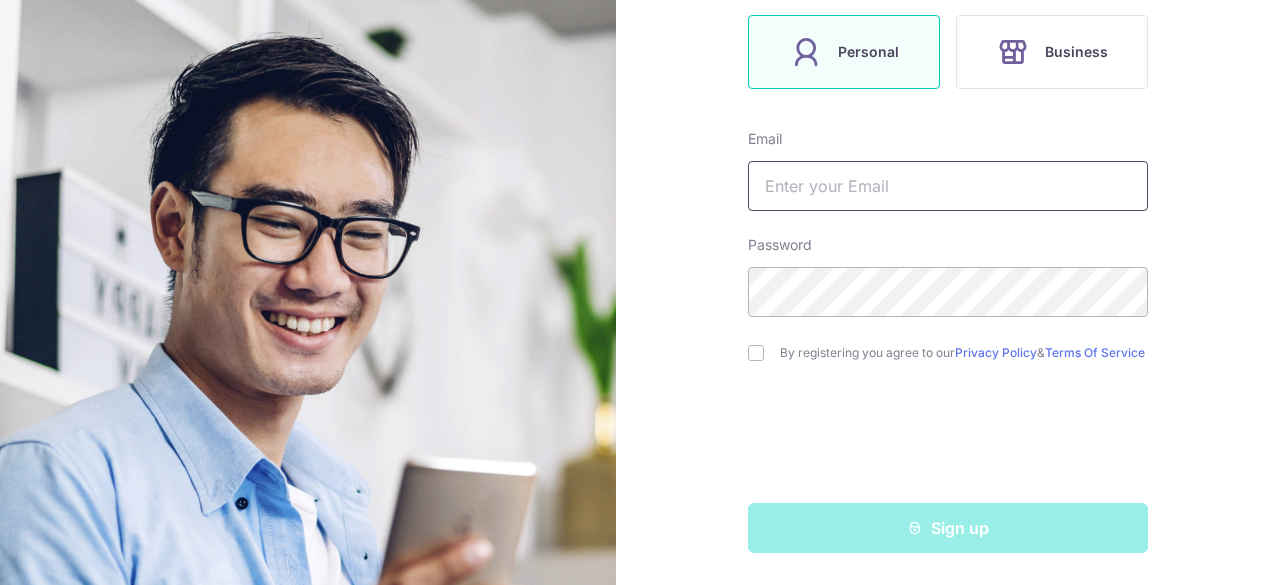 click at bounding box center [948, 186] 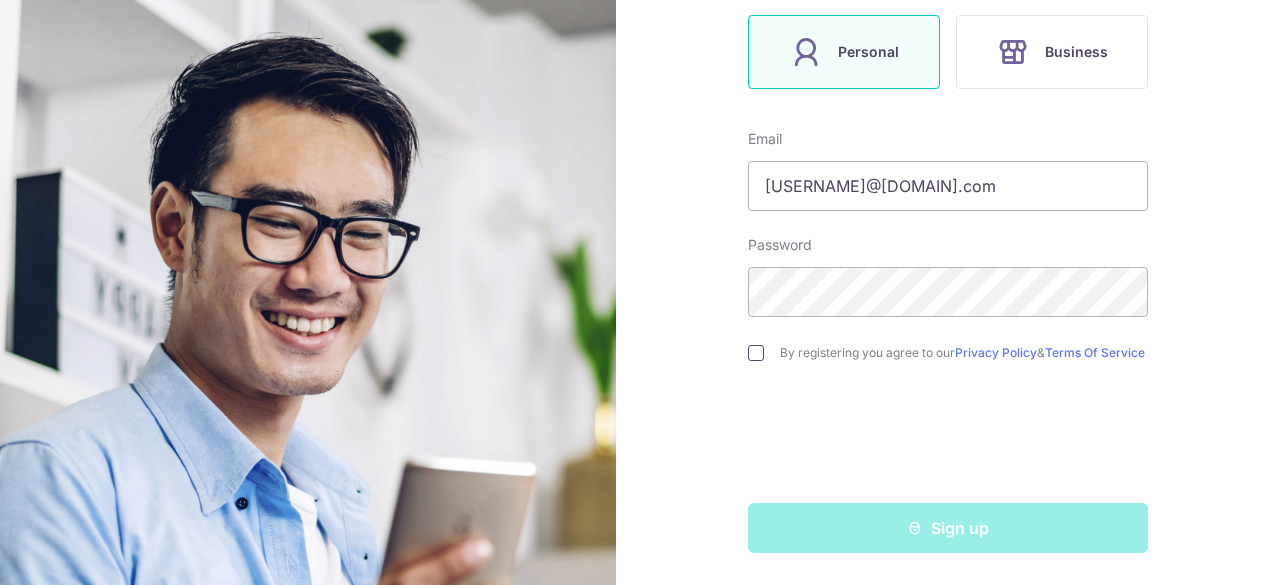 click at bounding box center [756, 353] 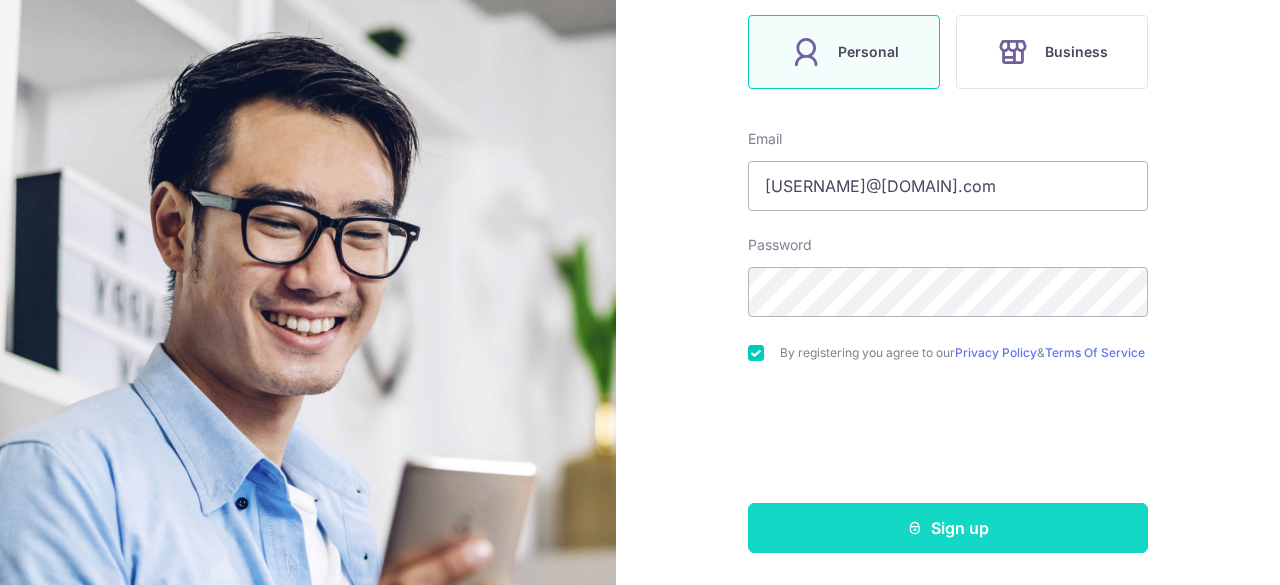 click on "Sign up" at bounding box center (948, 528) 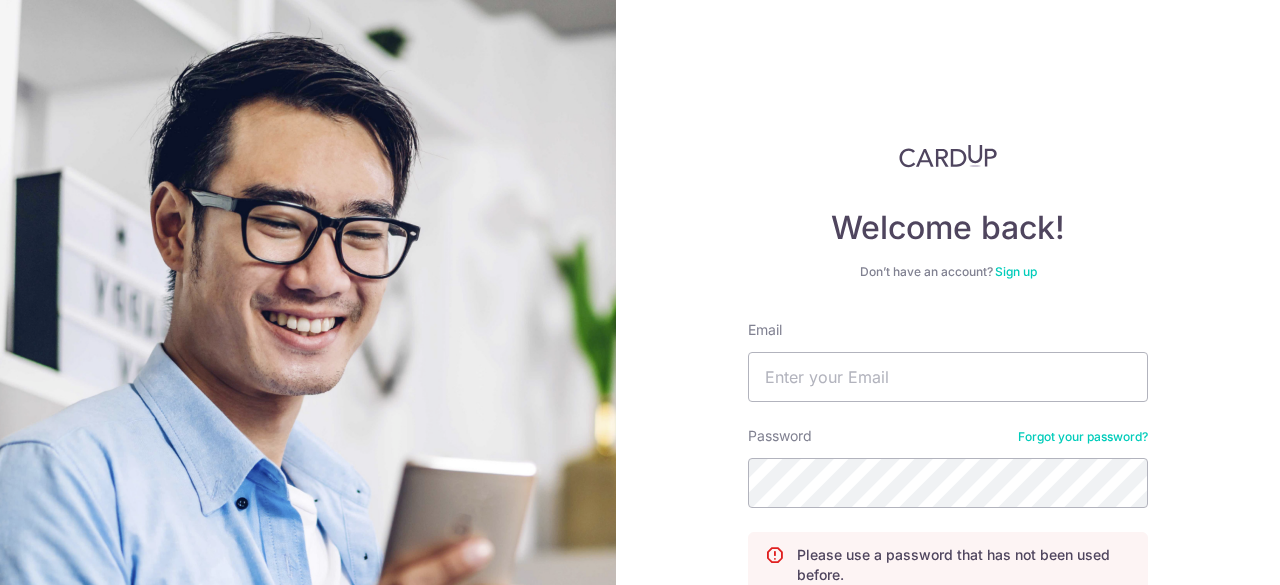 scroll, scrollTop: 0, scrollLeft: 0, axis: both 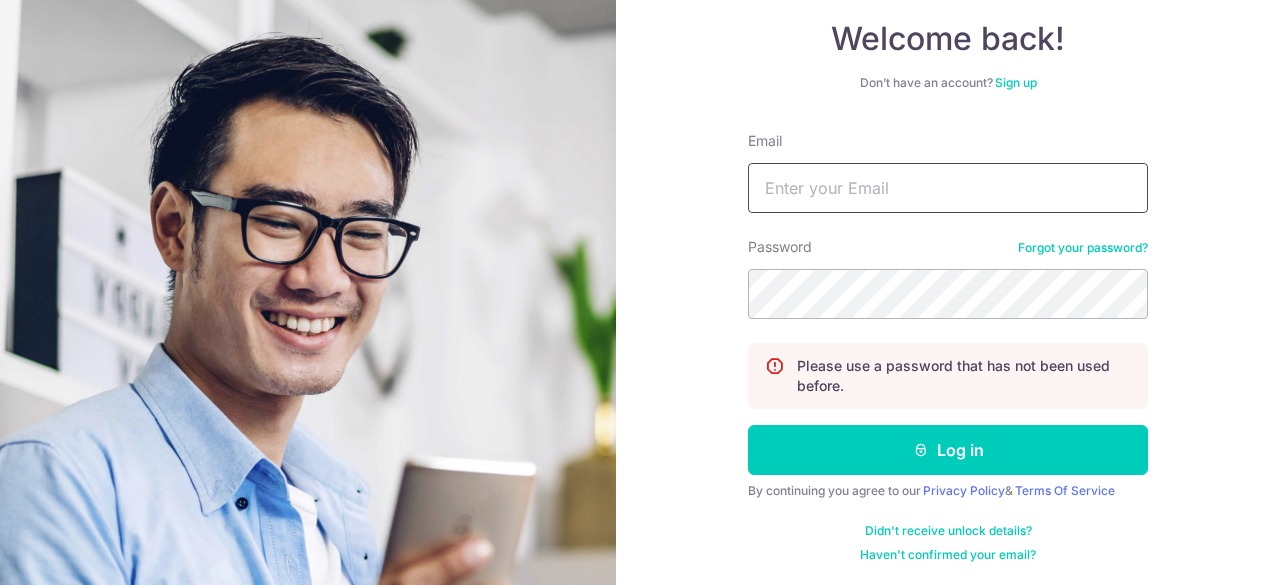 type on "[EMAIL]" 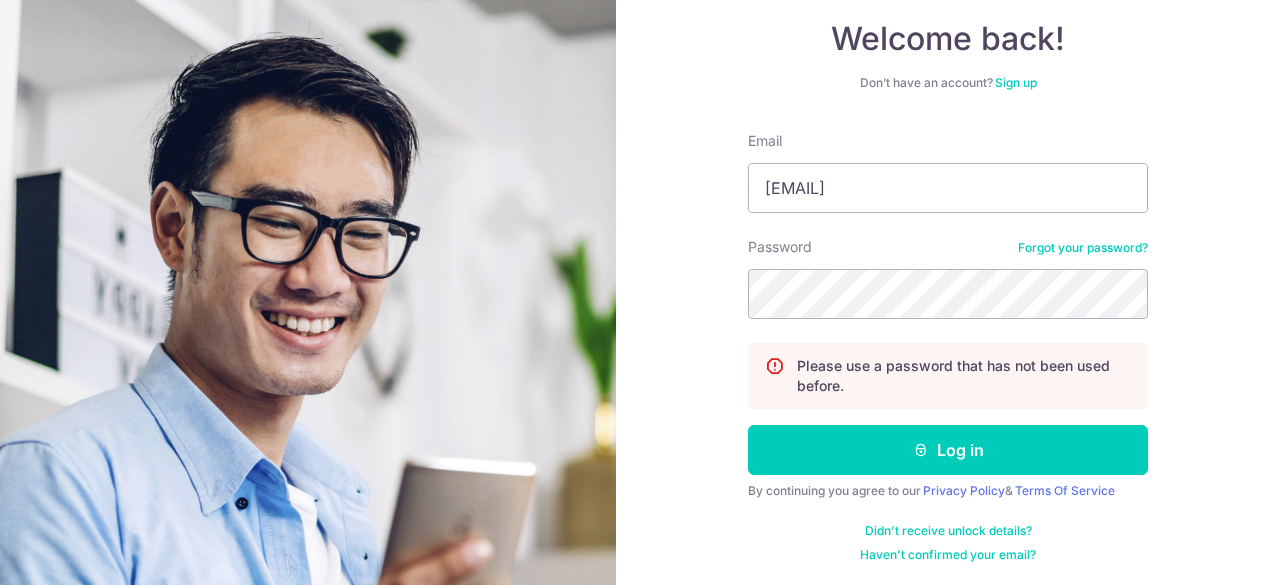 click on "Sign up" at bounding box center [1016, 82] 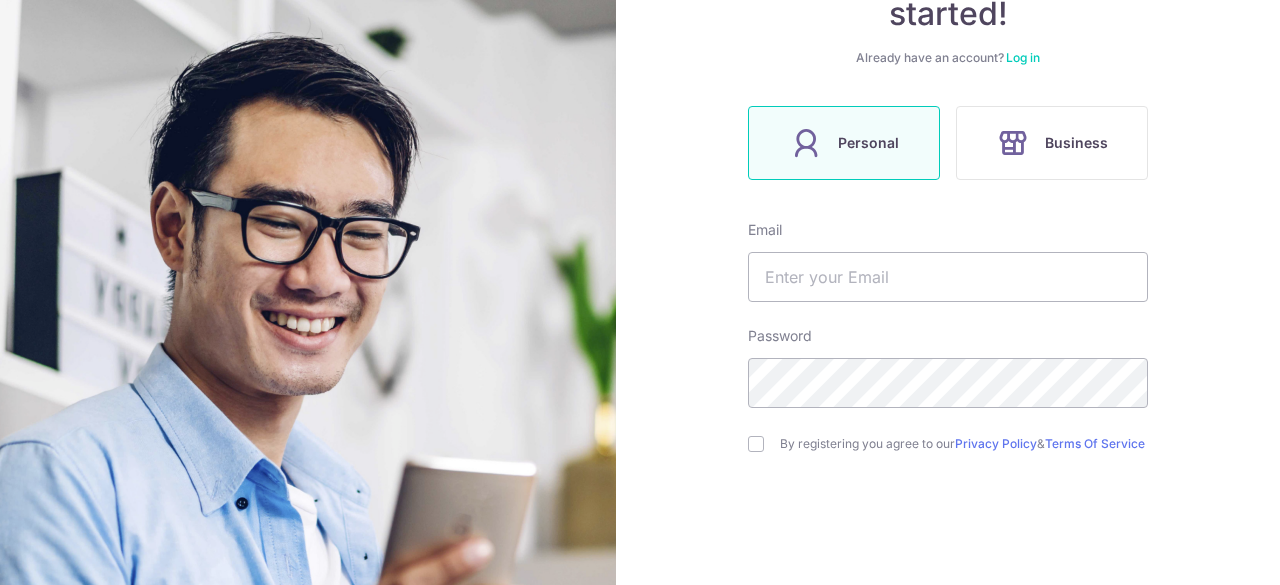 scroll, scrollTop: 300, scrollLeft: 0, axis: vertical 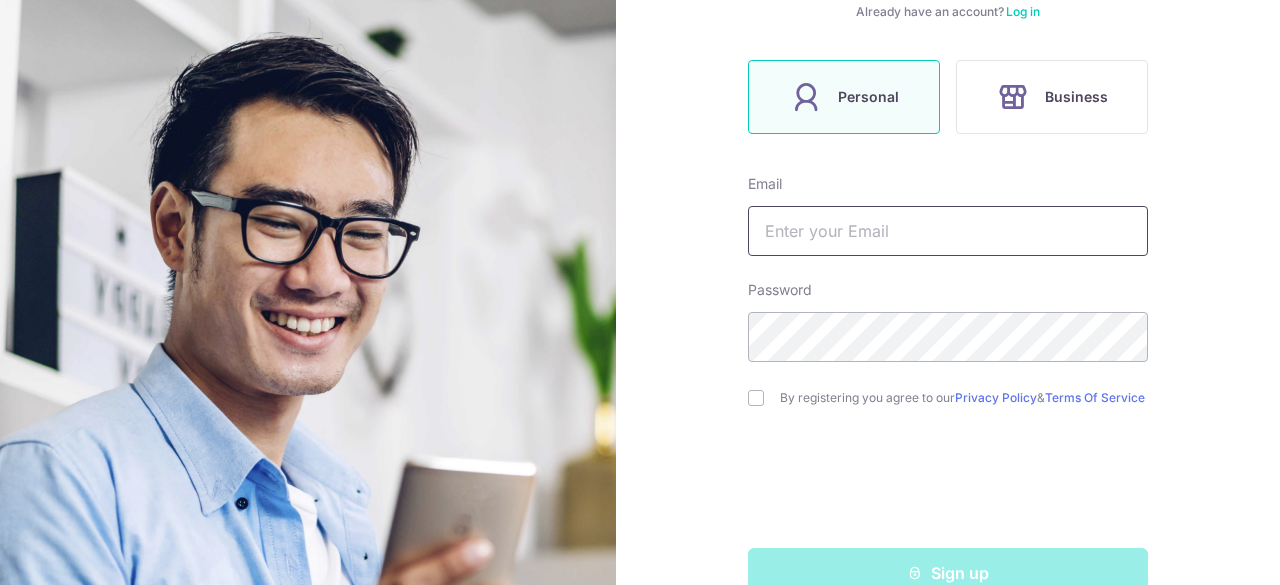 click at bounding box center [948, 231] 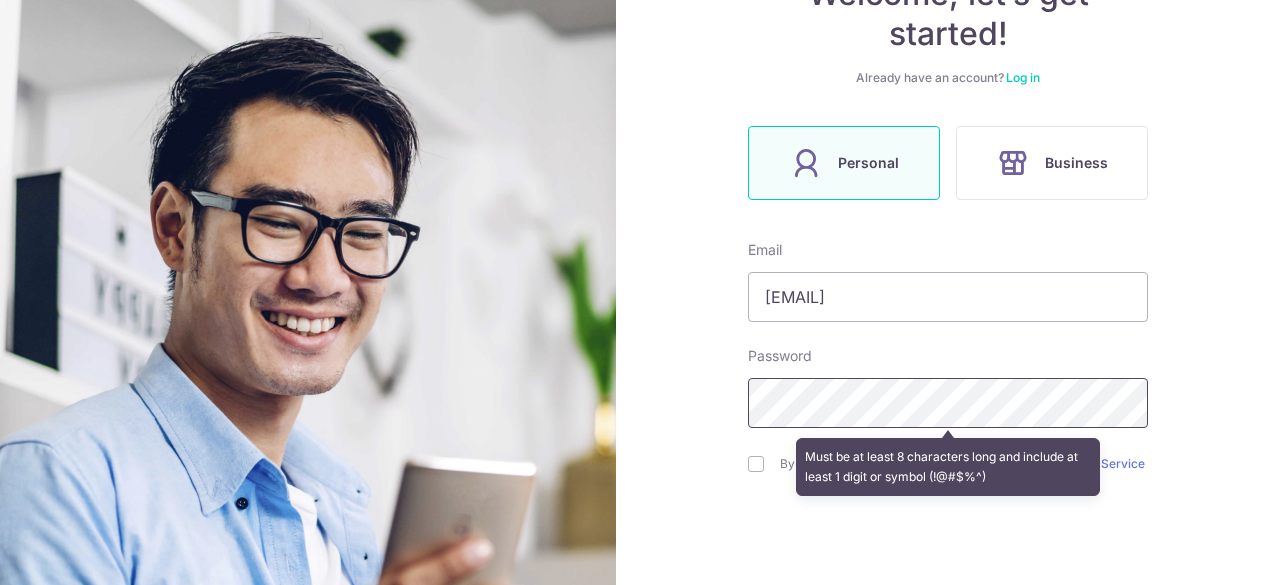 scroll, scrollTop: 351, scrollLeft: 0, axis: vertical 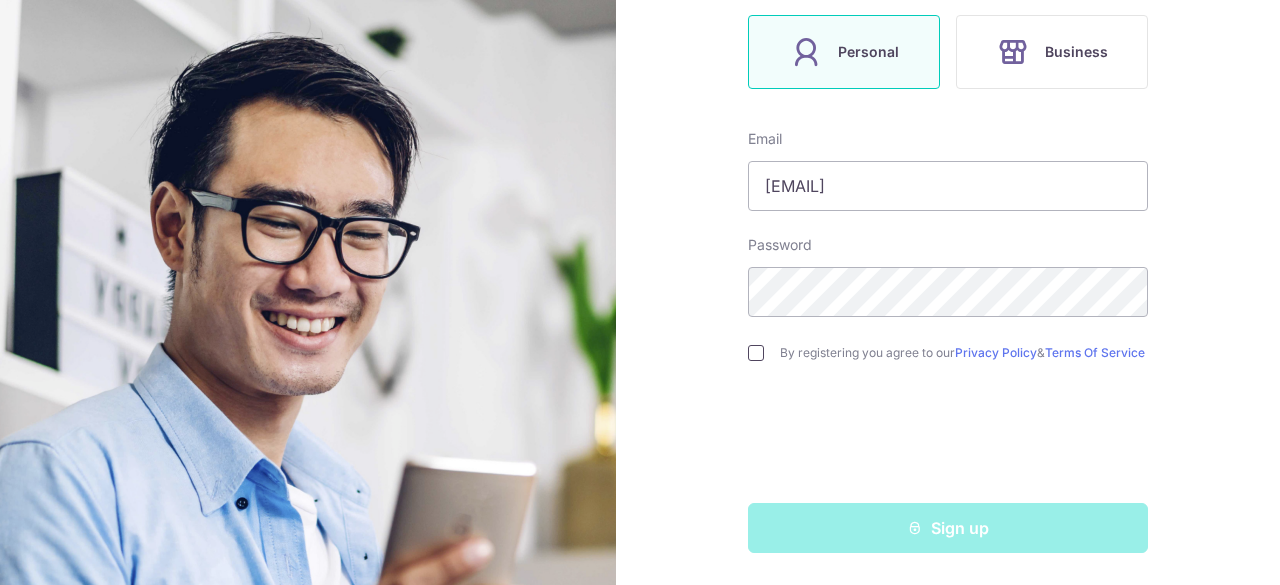 click at bounding box center [756, 353] 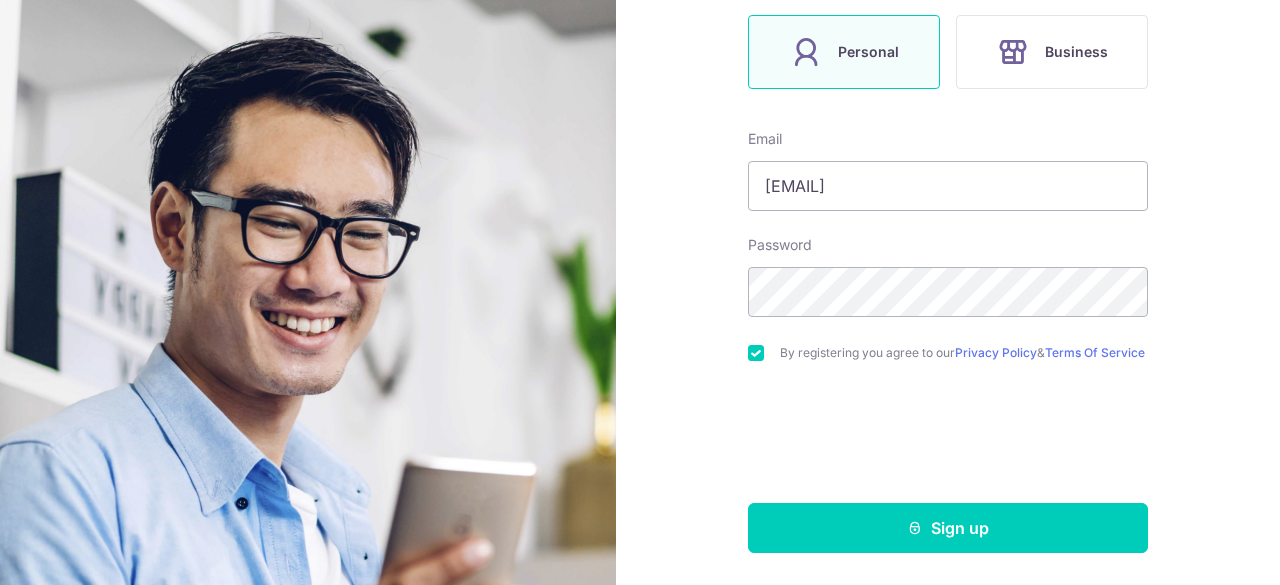 click on "Email
[EMAIL]
By registering you agree to our
Privacy Policy
&  Terms Of Service
Sign up" at bounding box center [948, 341] 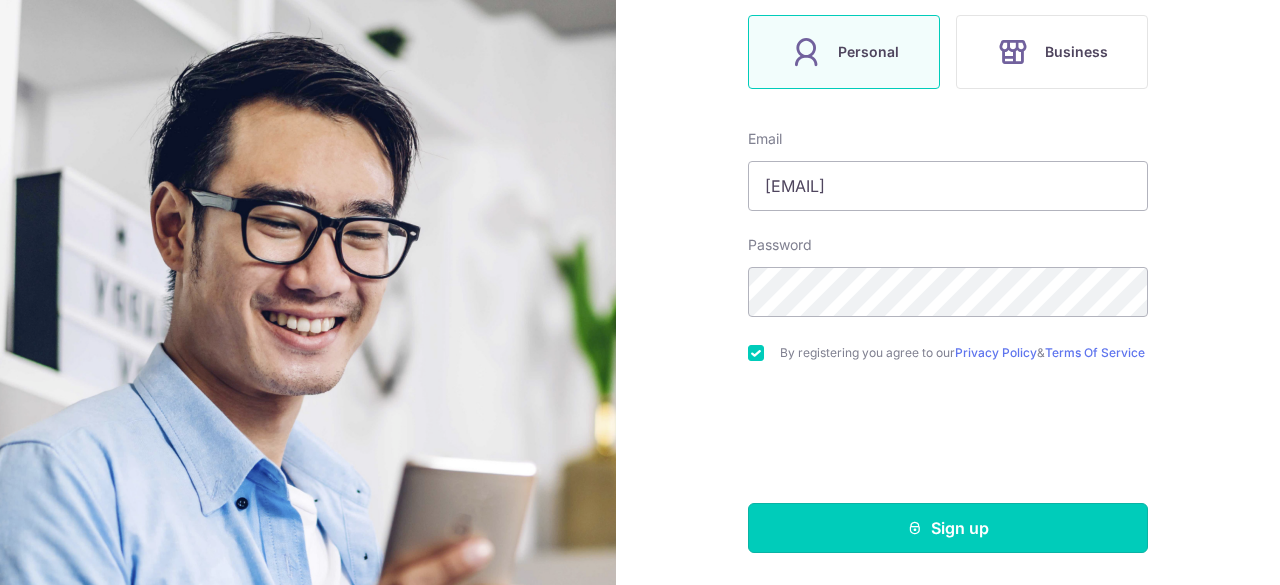 click on "Sign up" at bounding box center [948, 528] 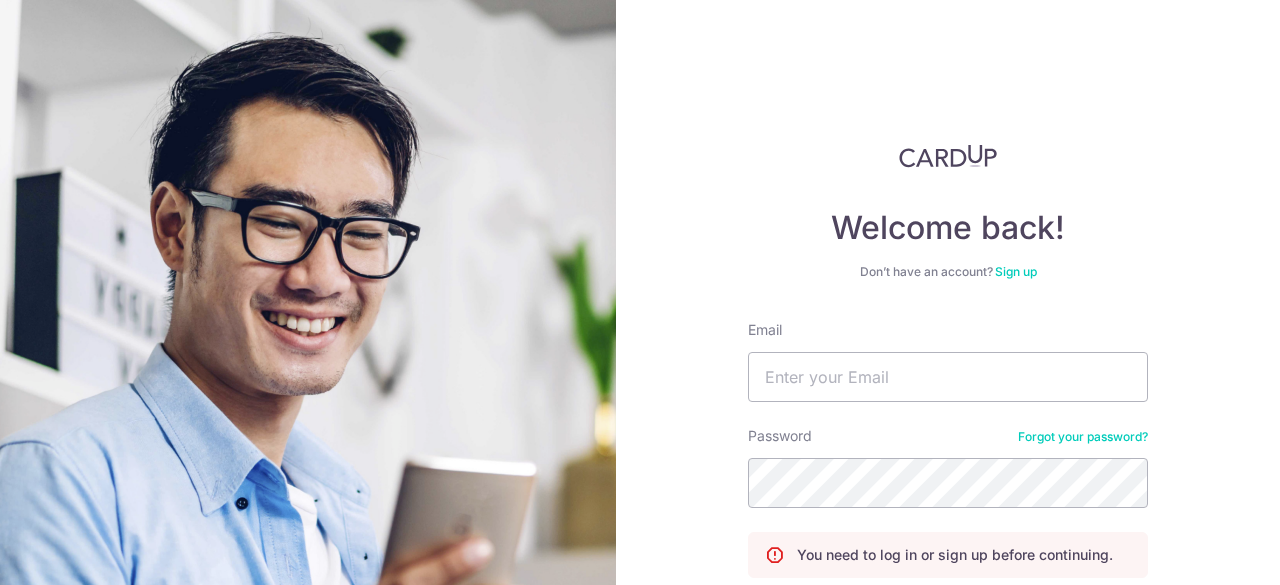 scroll, scrollTop: 0, scrollLeft: 0, axis: both 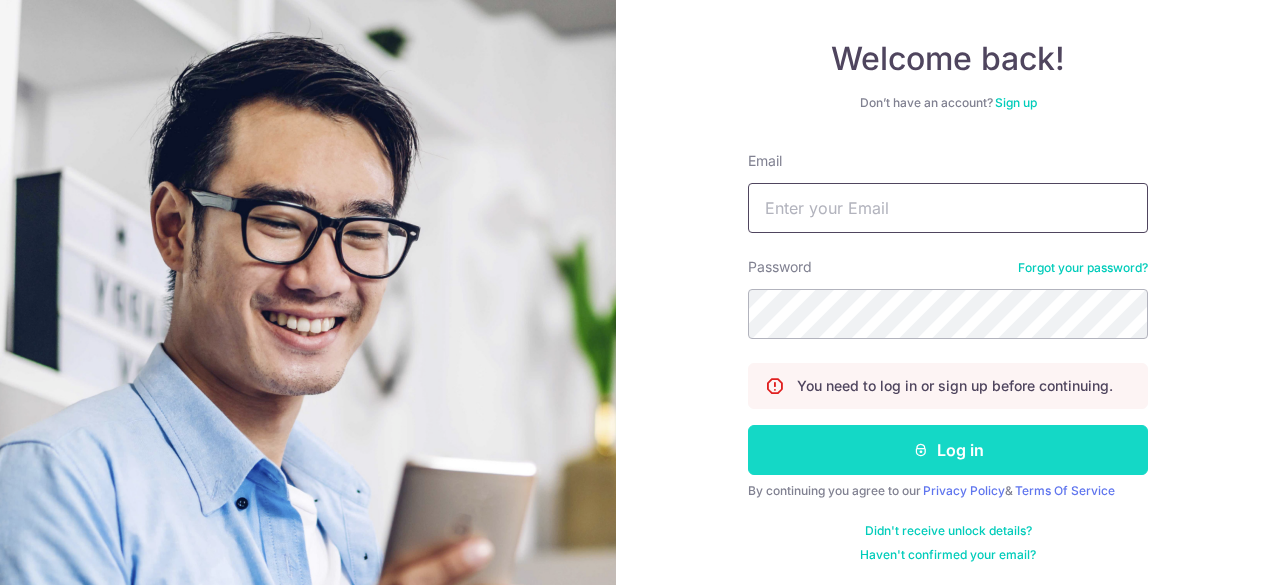 type on "[USERNAME]@[DOMAIN].com" 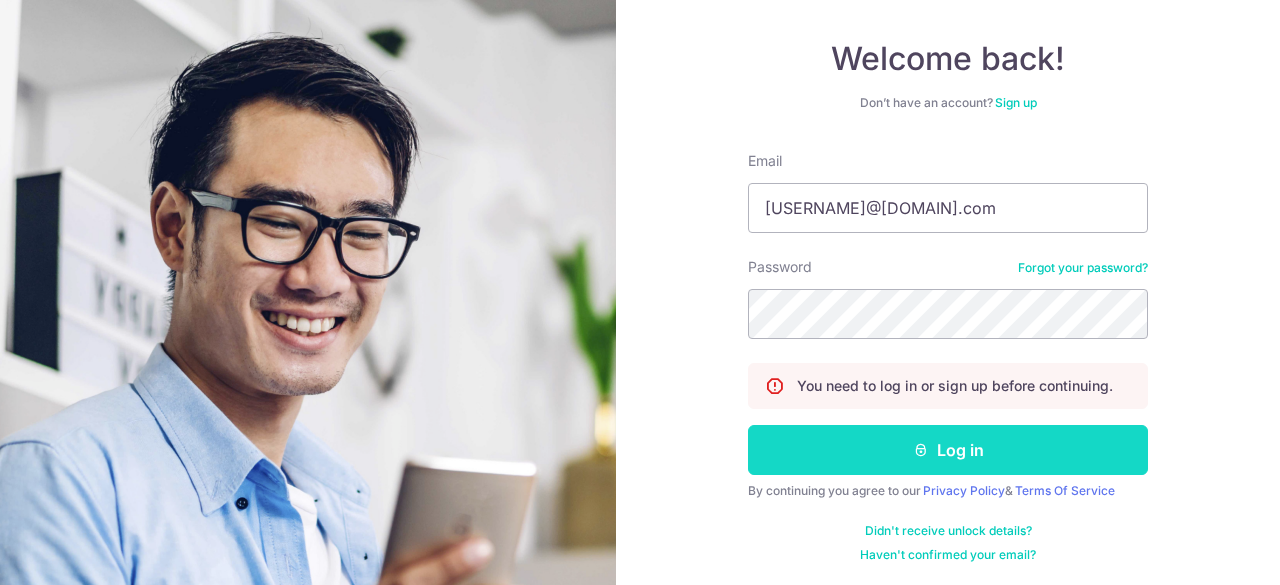 click on "Log in" at bounding box center [948, 450] 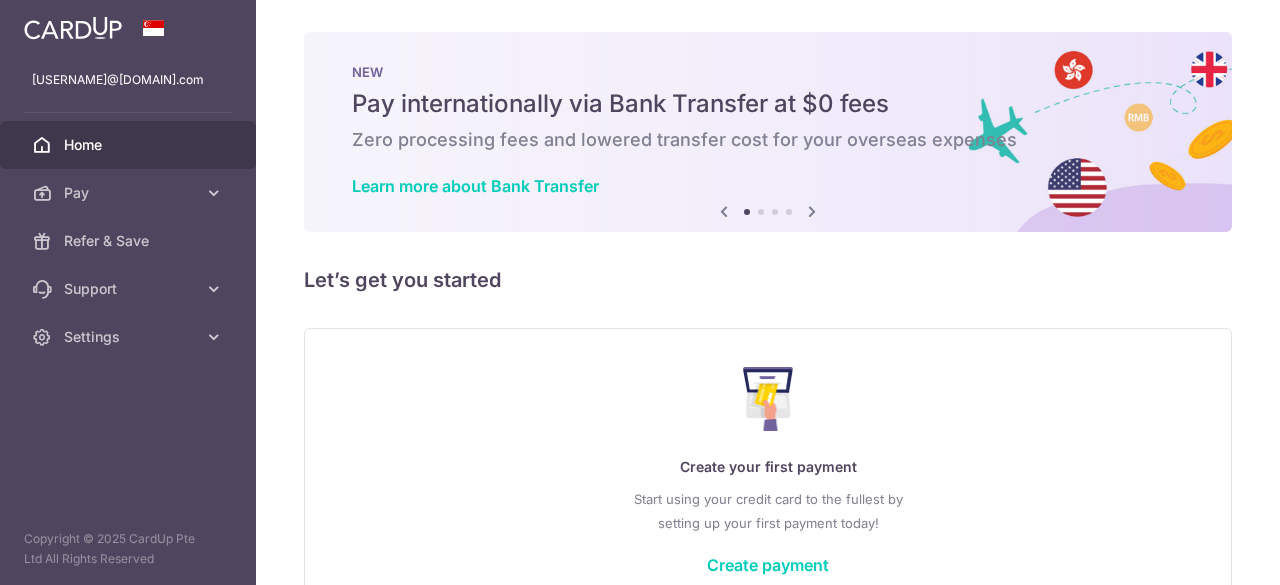 scroll, scrollTop: 0, scrollLeft: 0, axis: both 